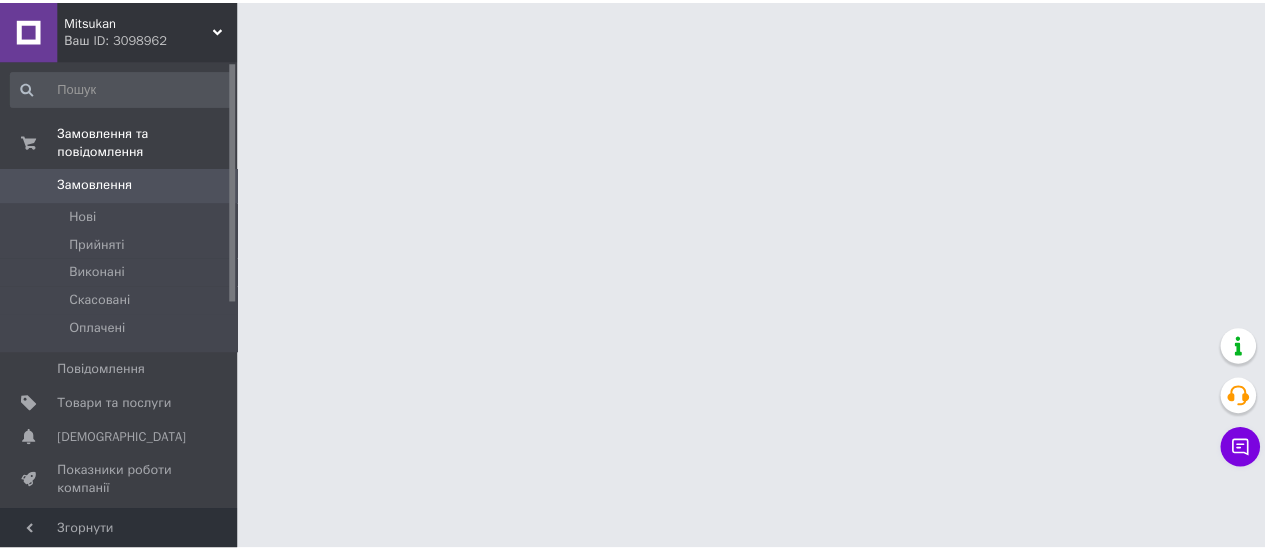 scroll, scrollTop: 0, scrollLeft: 0, axis: both 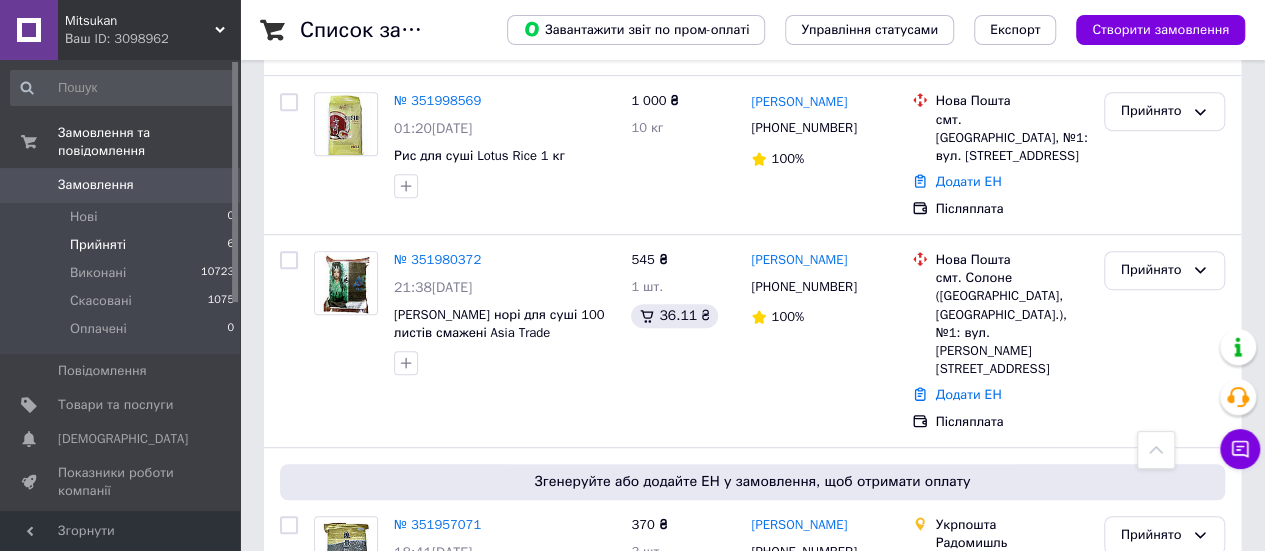 click on "Прийняті 6" at bounding box center [123, 245] 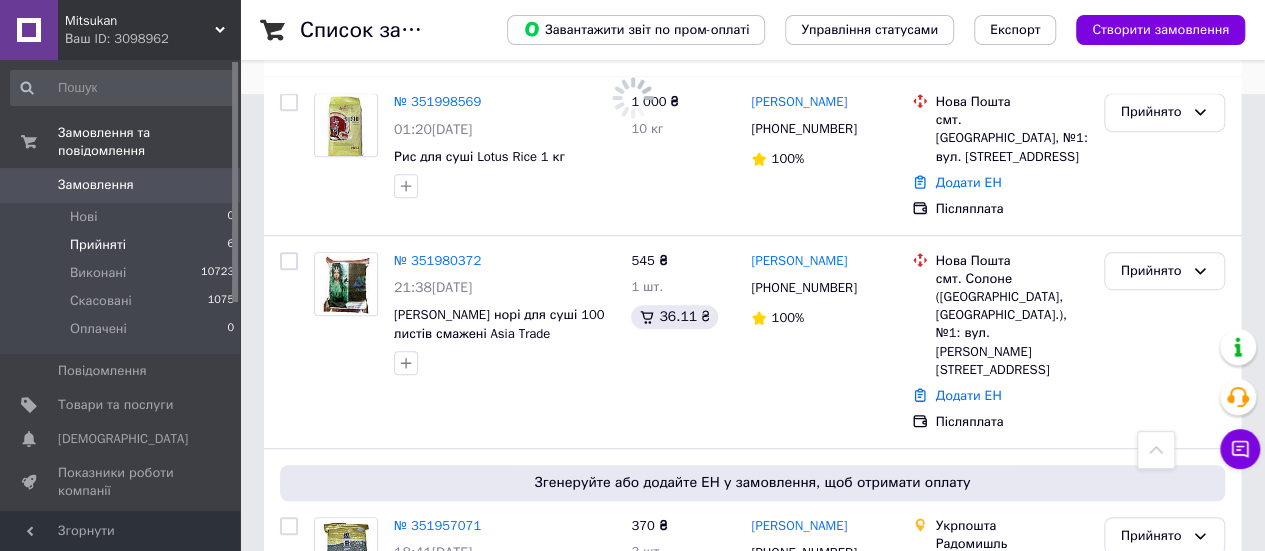 scroll, scrollTop: 0, scrollLeft: 0, axis: both 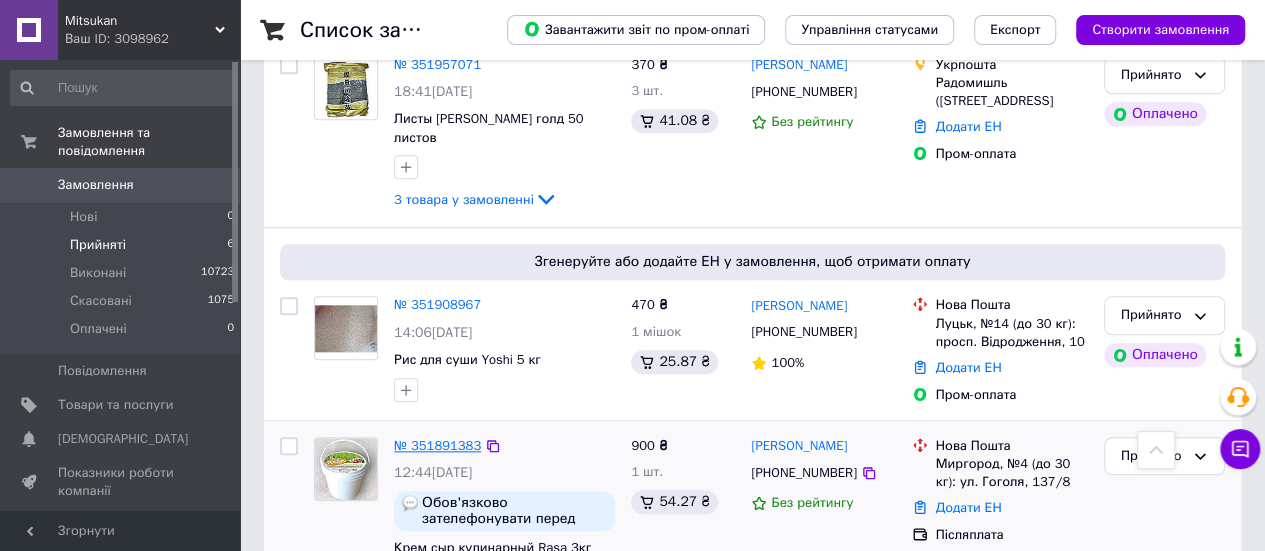 click on "№ 351891383" at bounding box center [437, 445] 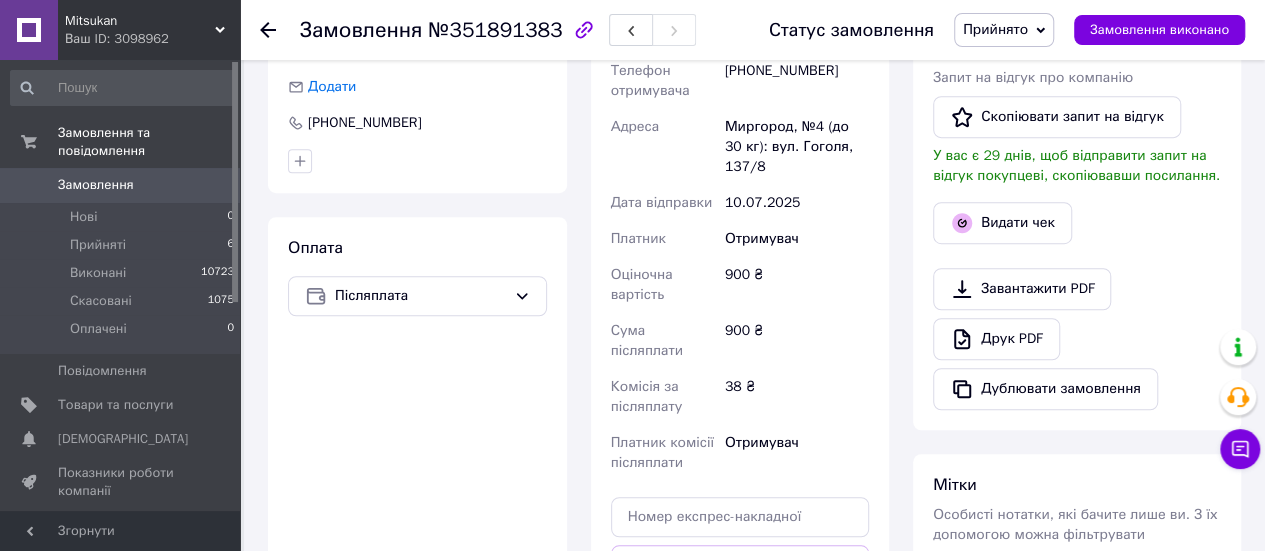 scroll, scrollTop: 510, scrollLeft: 0, axis: vertical 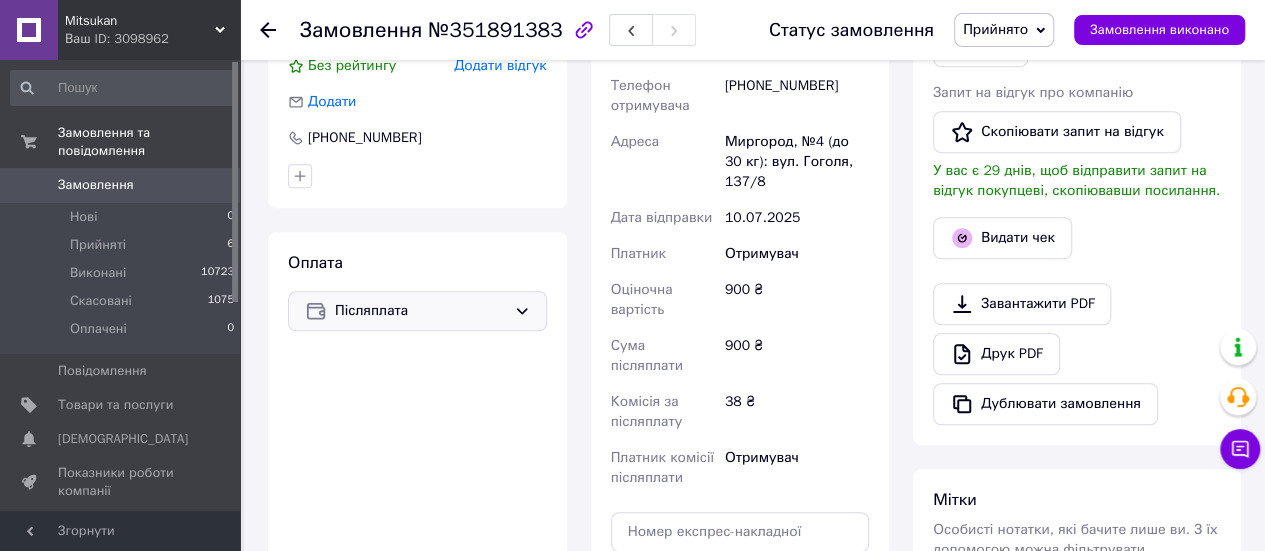 click on "Післяплата" at bounding box center [417, 311] 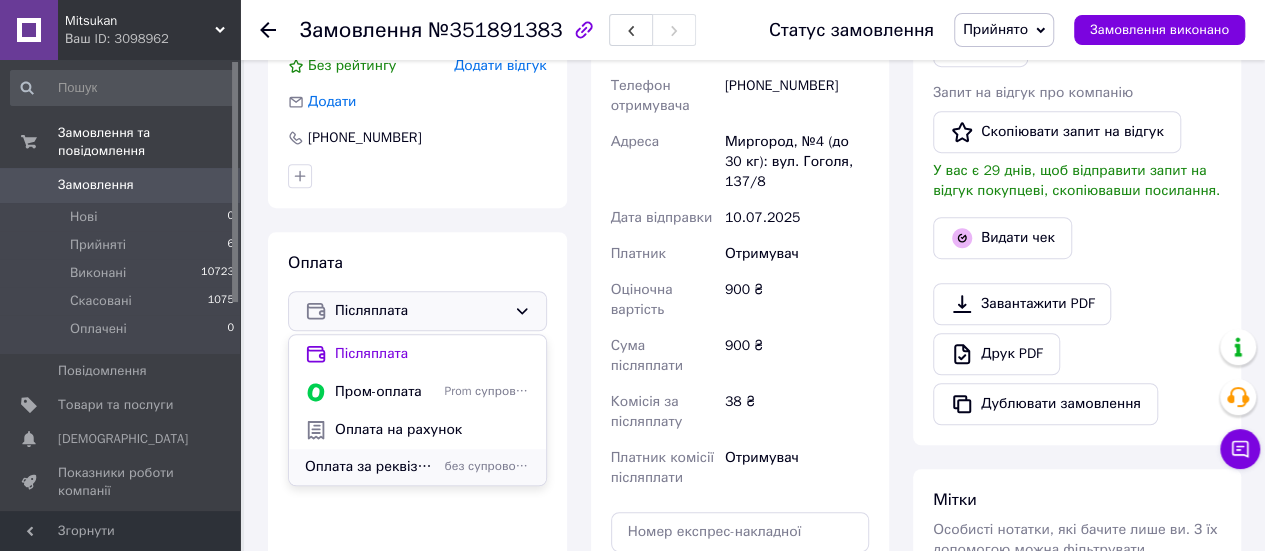 click on "Оплата за реквізитами" at bounding box center (371, 467) 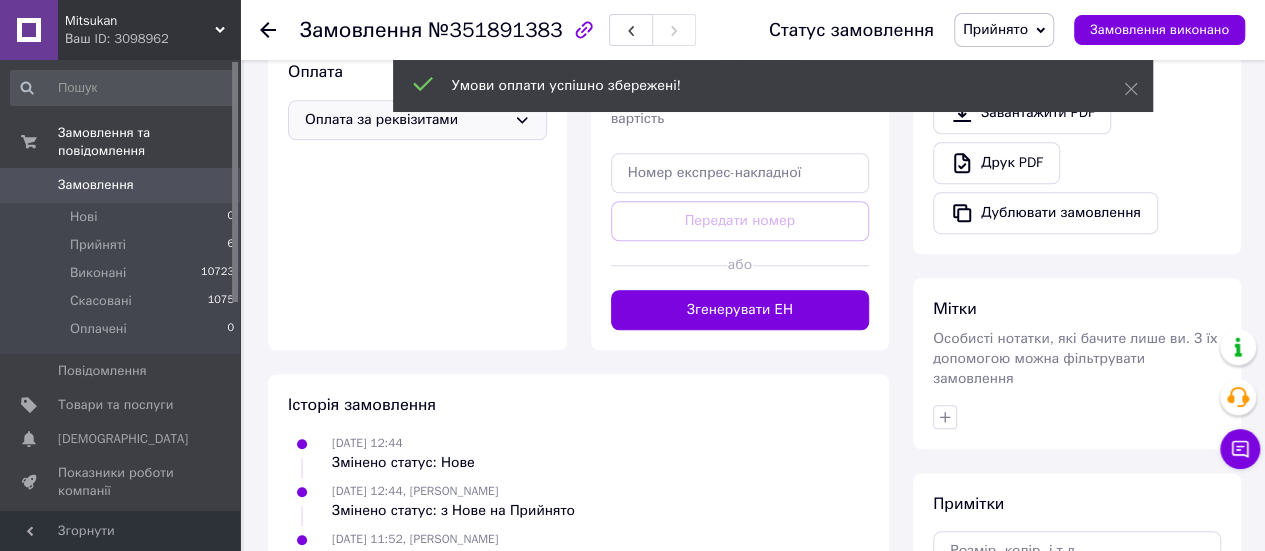 scroll, scrollTop: 886, scrollLeft: 0, axis: vertical 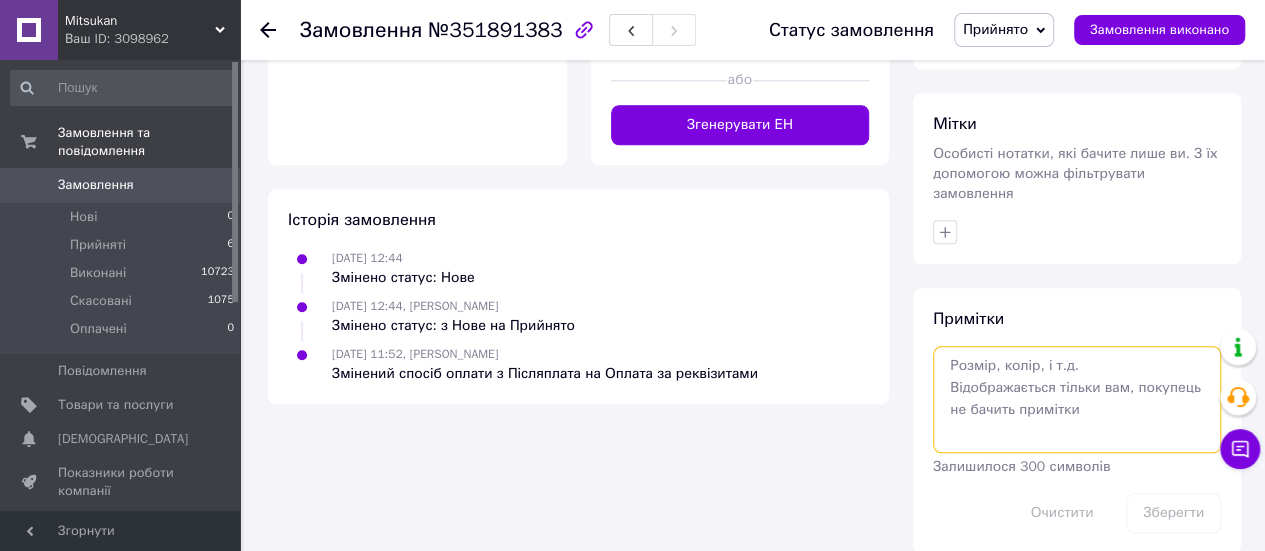 click at bounding box center (1077, 399) 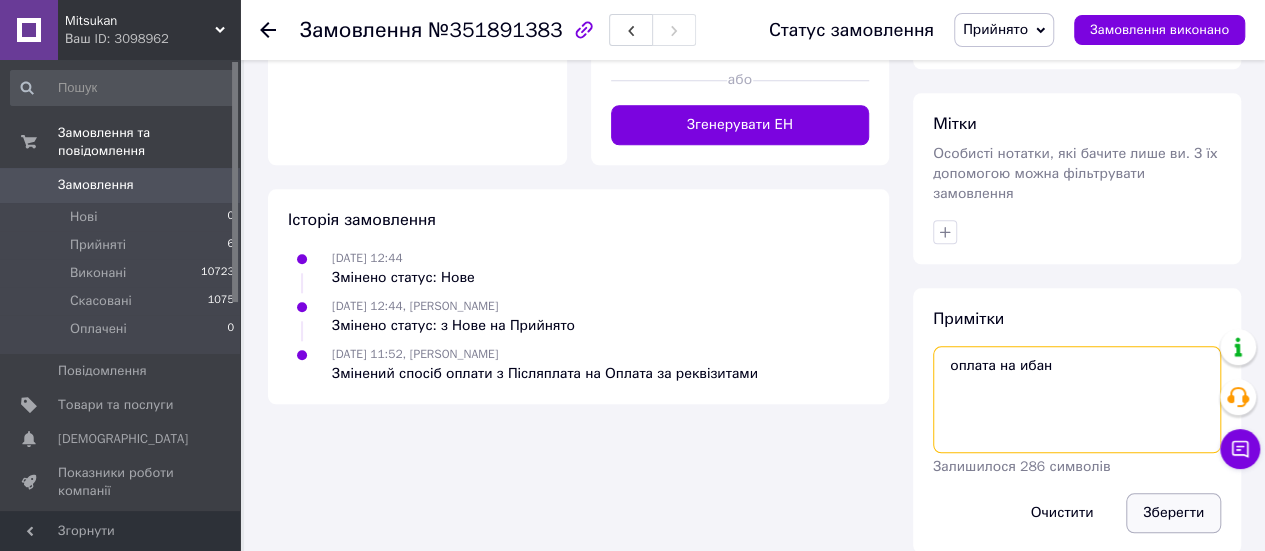 type on "оплата на ибан" 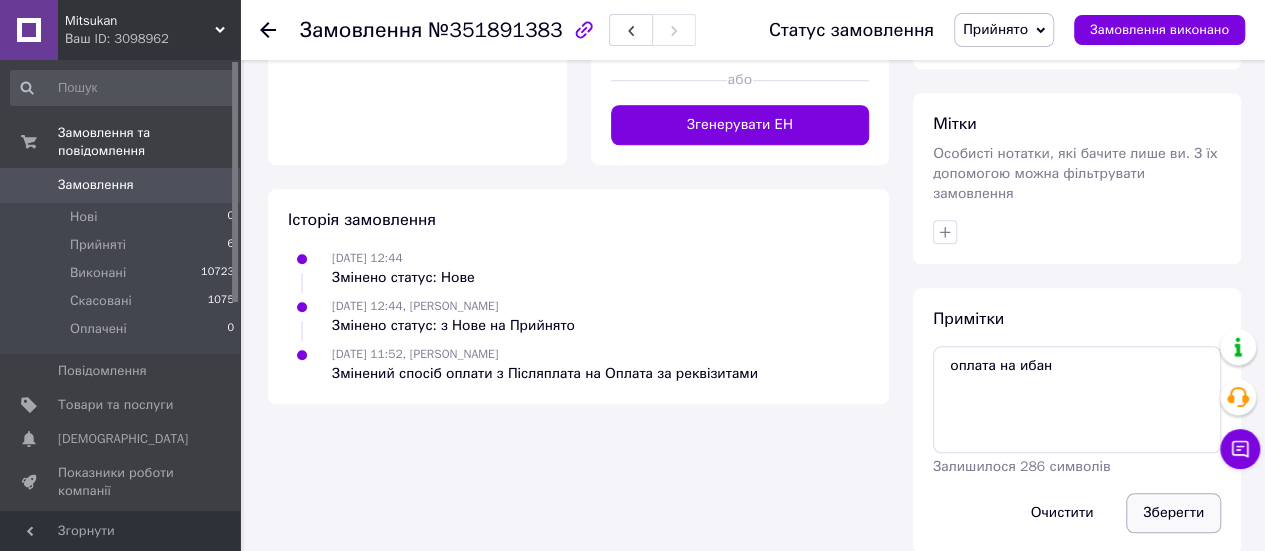 click on "Зберегти" at bounding box center [1173, 513] 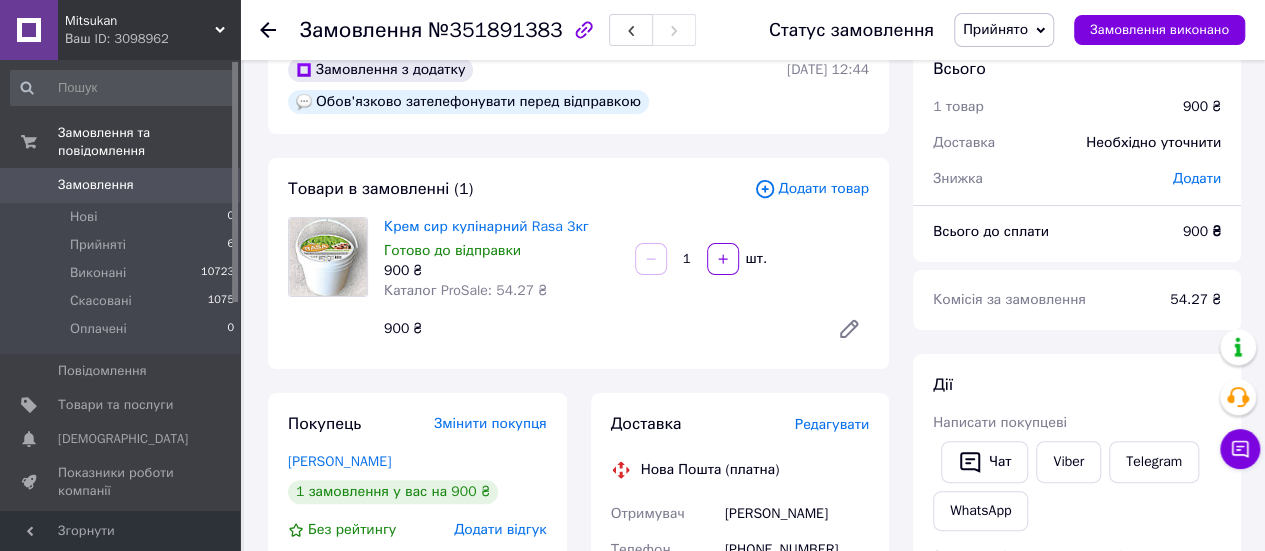 scroll, scrollTop: 0, scrollLeft: 0, axis: both 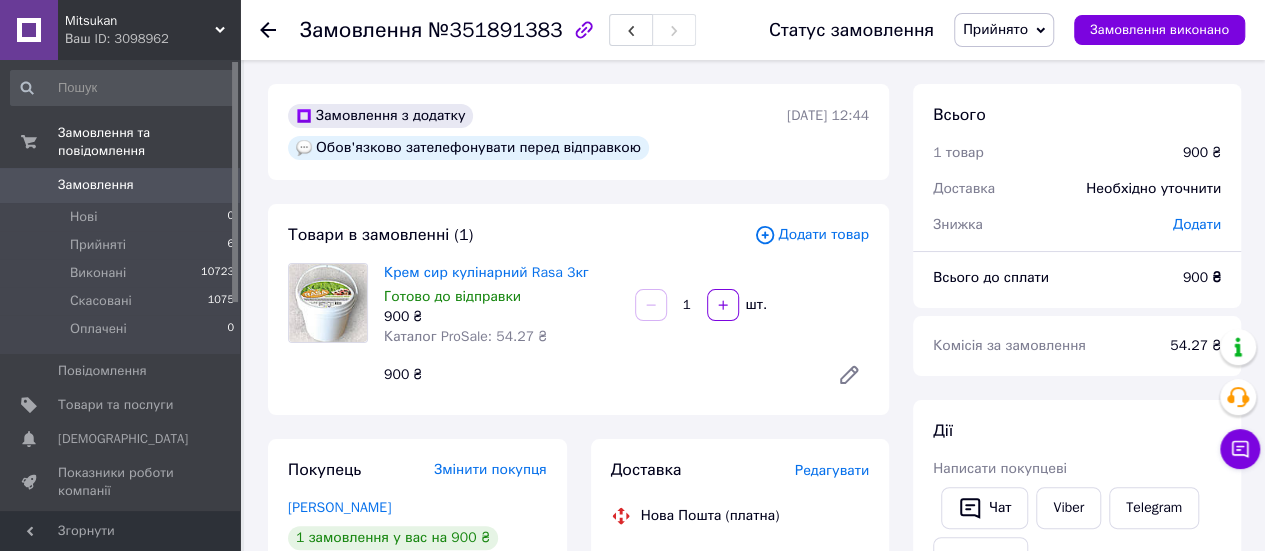 type 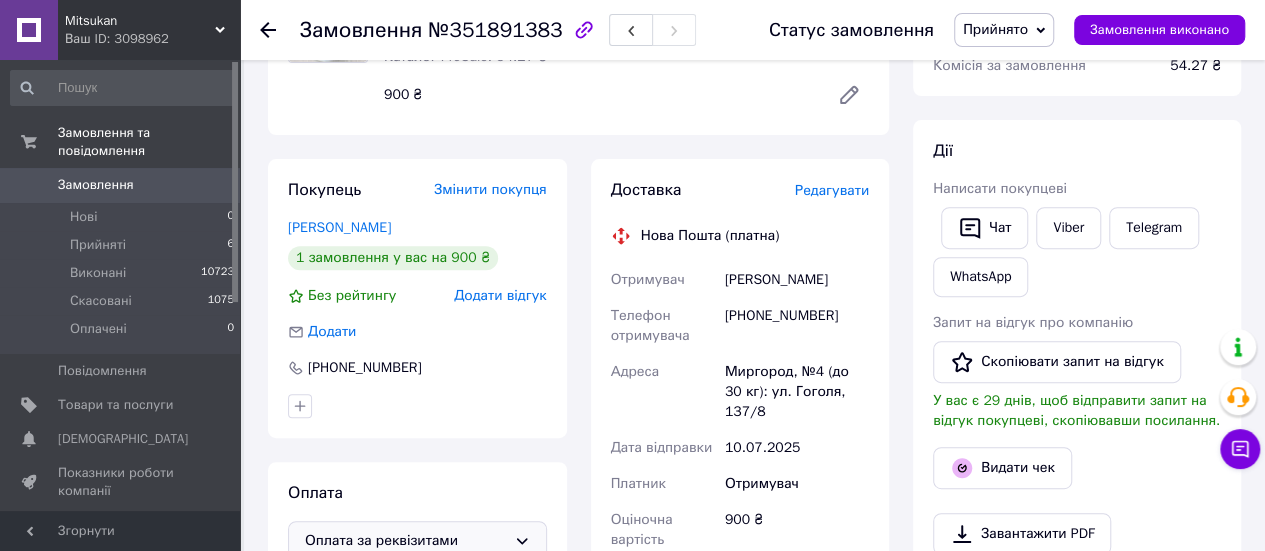 scroll, scrollTop: 287, scrollLeft: 0, axis: vertical 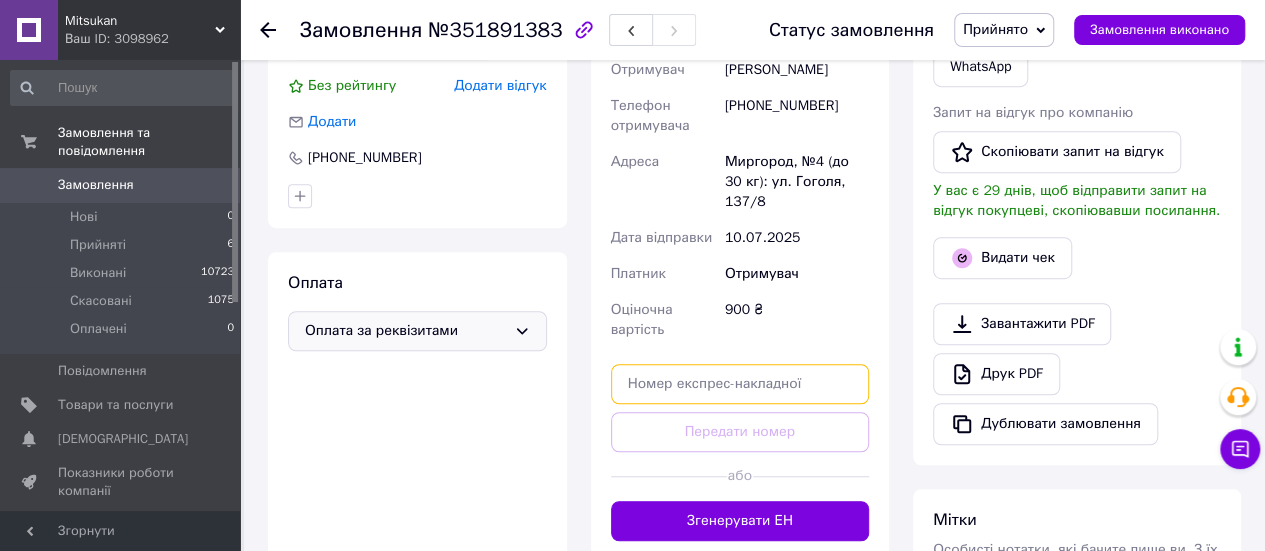 click at bounding box center (740, 384) 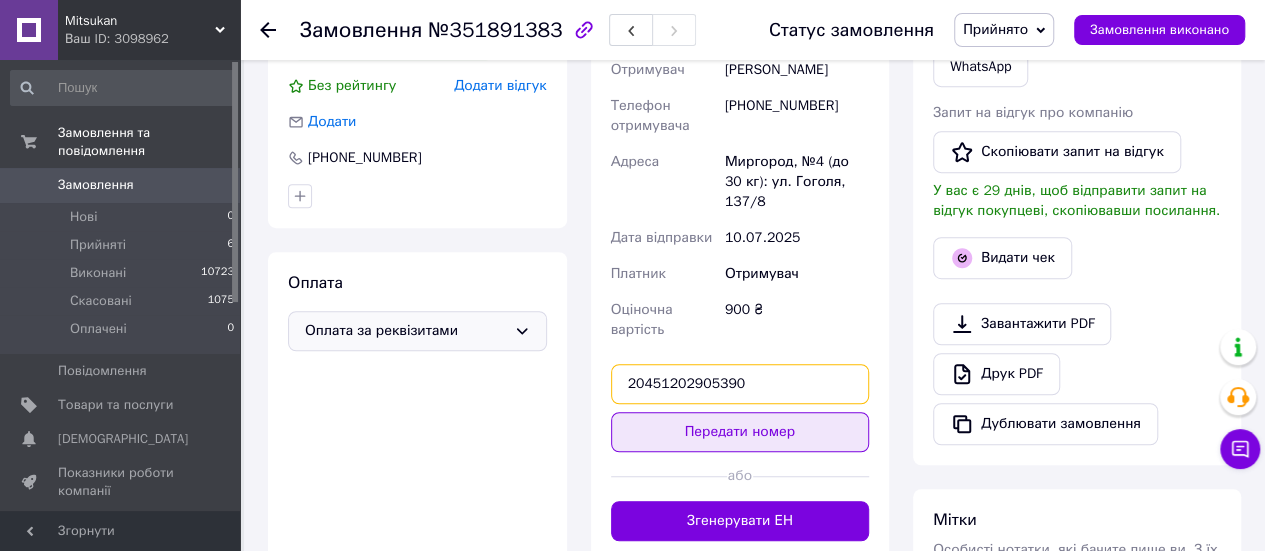 type on "20451202905390" 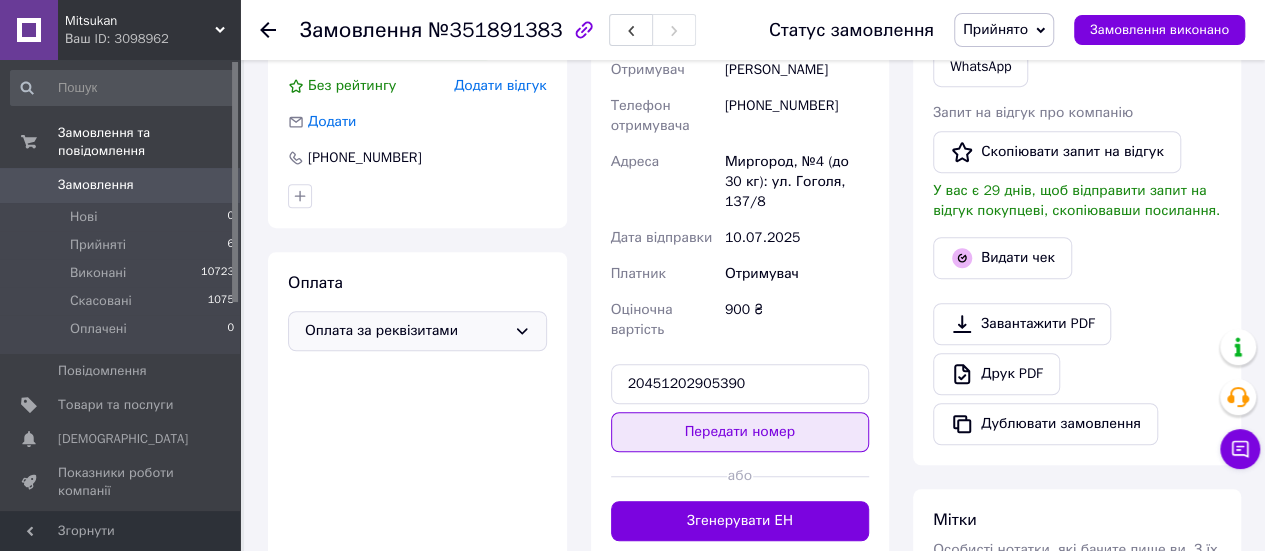 click on "Передати номер" at bounding box center (740, 432) 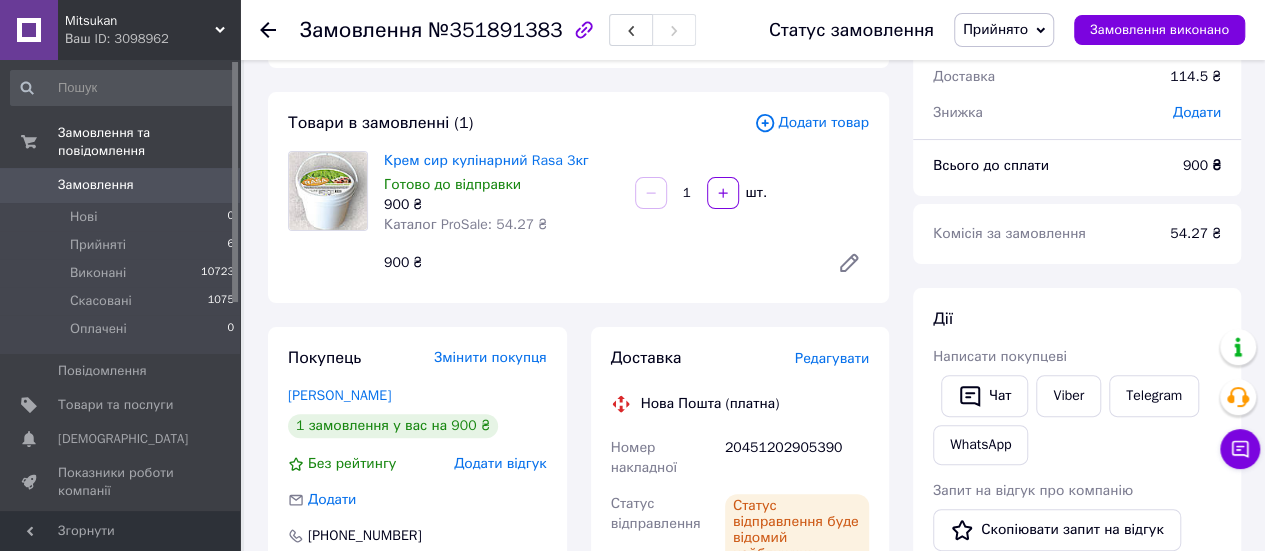 scroll, scrollTop: 0, scrollLeft: 0, axis: both 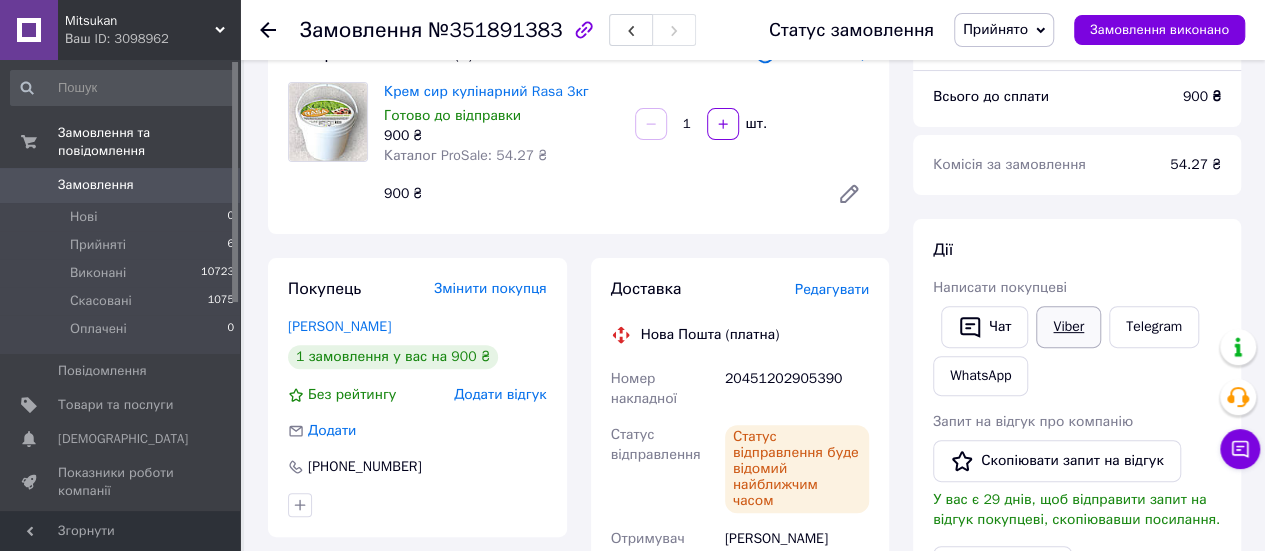 click on "Viber" at bounding box center [1068, 327] 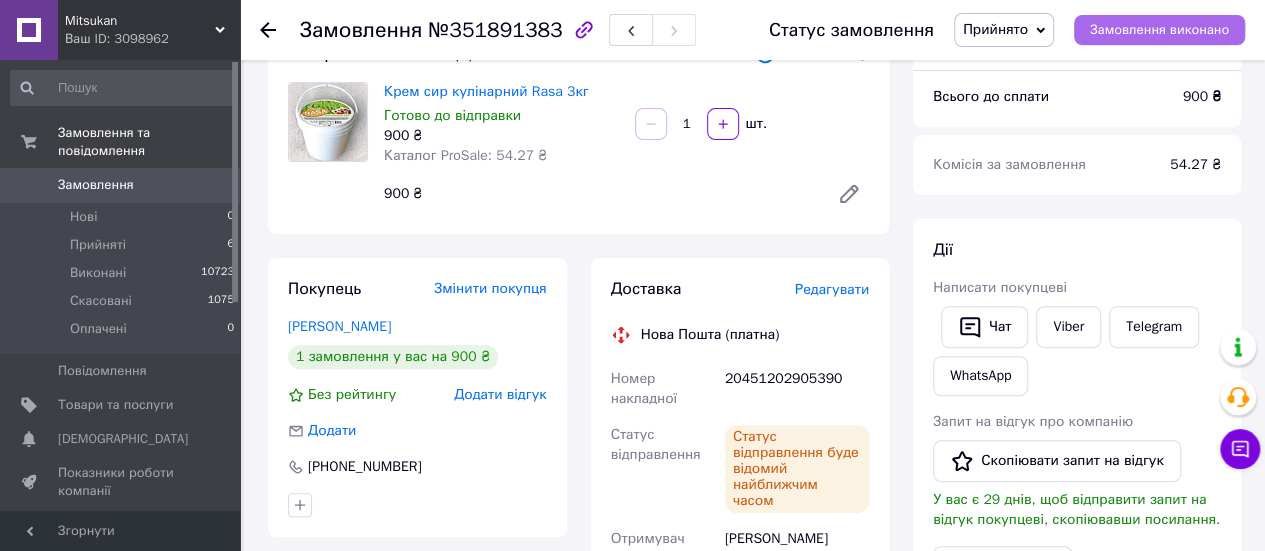 click on "Замовлення виконано" at bounding box center (1159, 30) 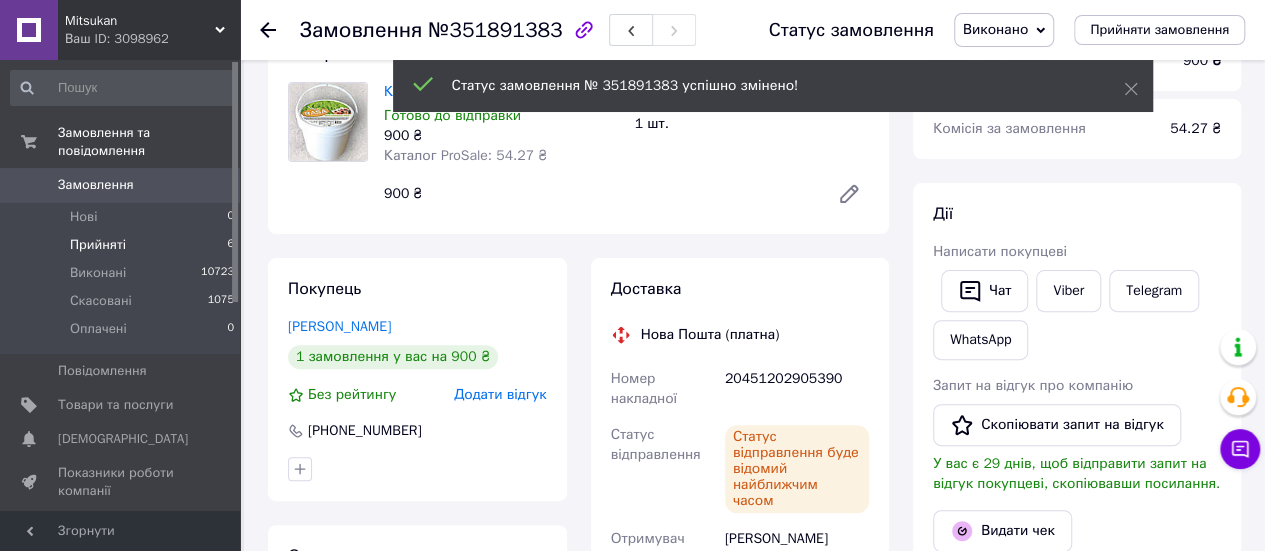 click on "Прийняті" at bounding box center [98, 245] 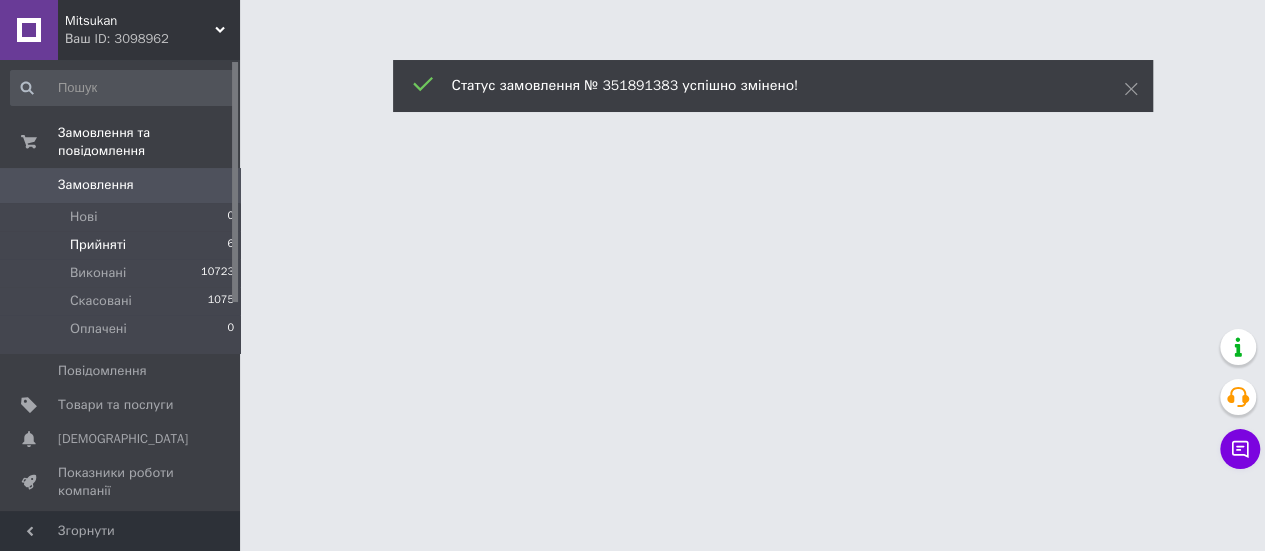 scroll, scrollTop: 0, scrollLeft: 0, axis: both 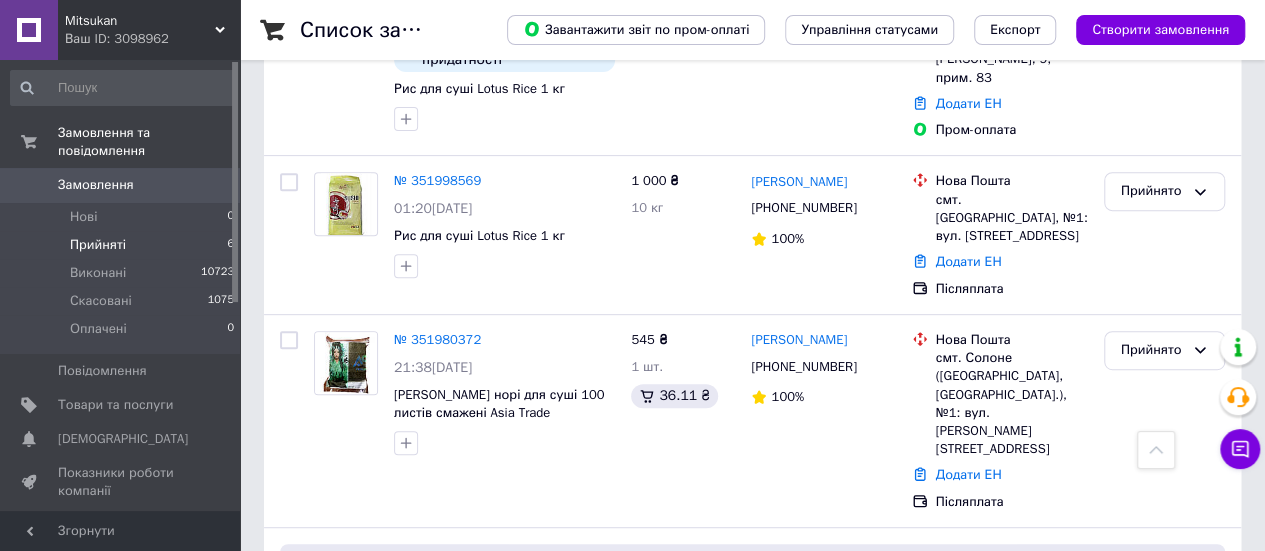 click on "Прийняті 6" at bounding box center [123, 245] 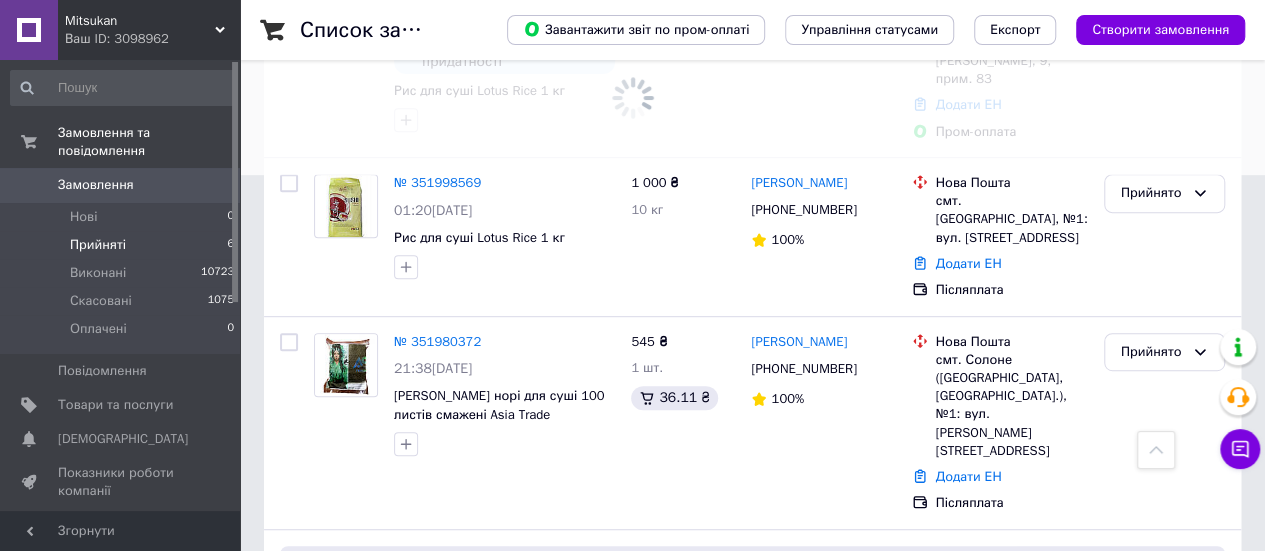 scroll, scrollTop: 0, scrollLeft: 0, axis: both 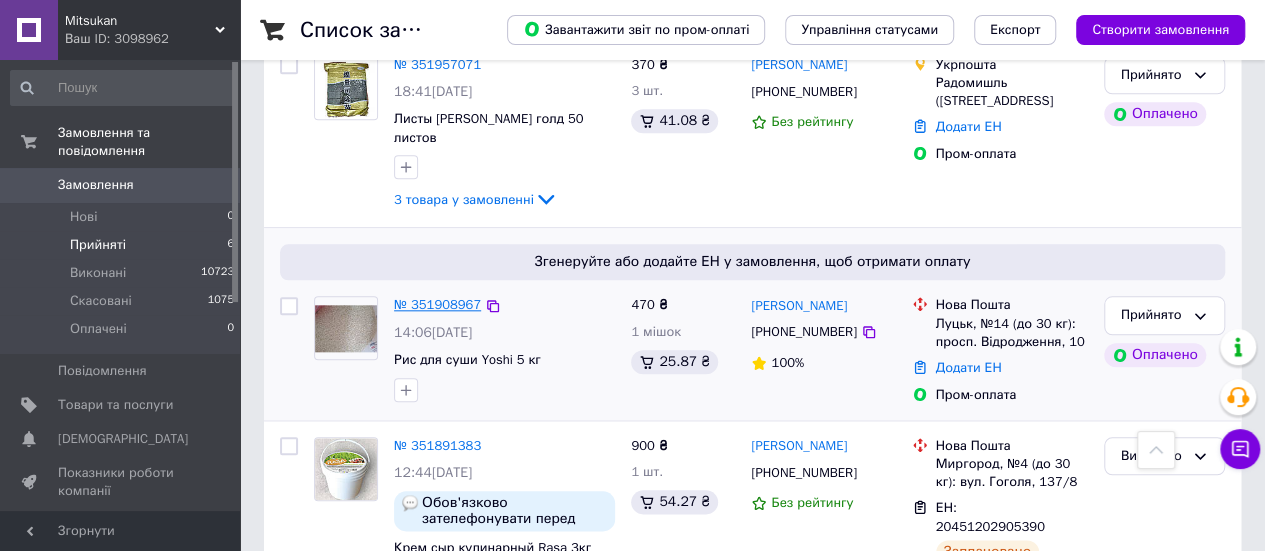 click on "№ 351908967" at bounding box center (437, 304) 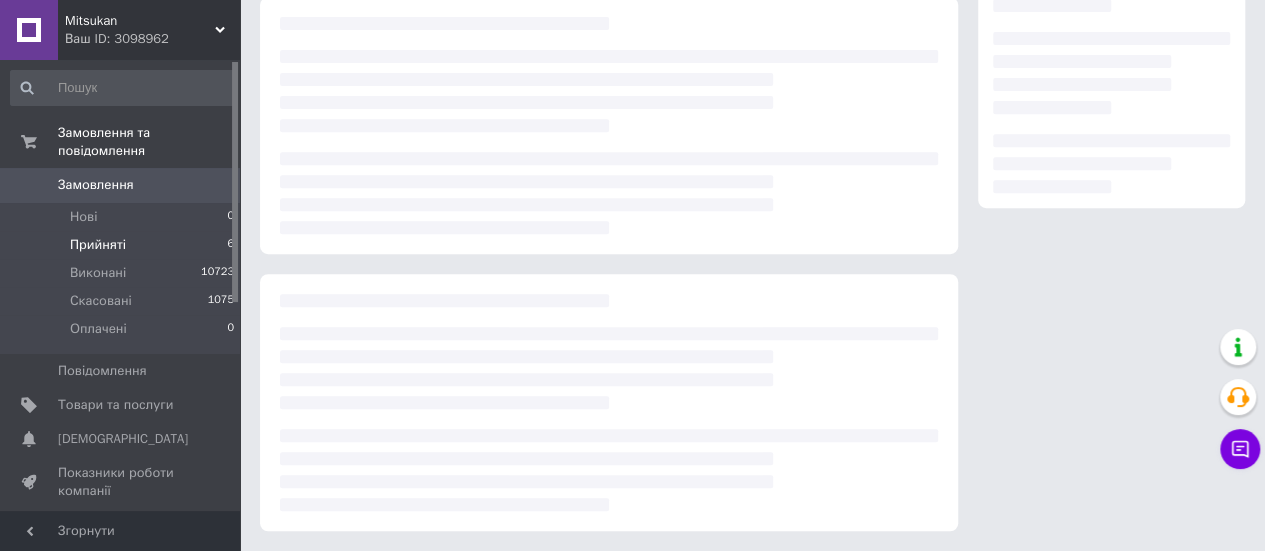 scroll, scrollTop: 362, scrollLeft: 0, axis: vertical 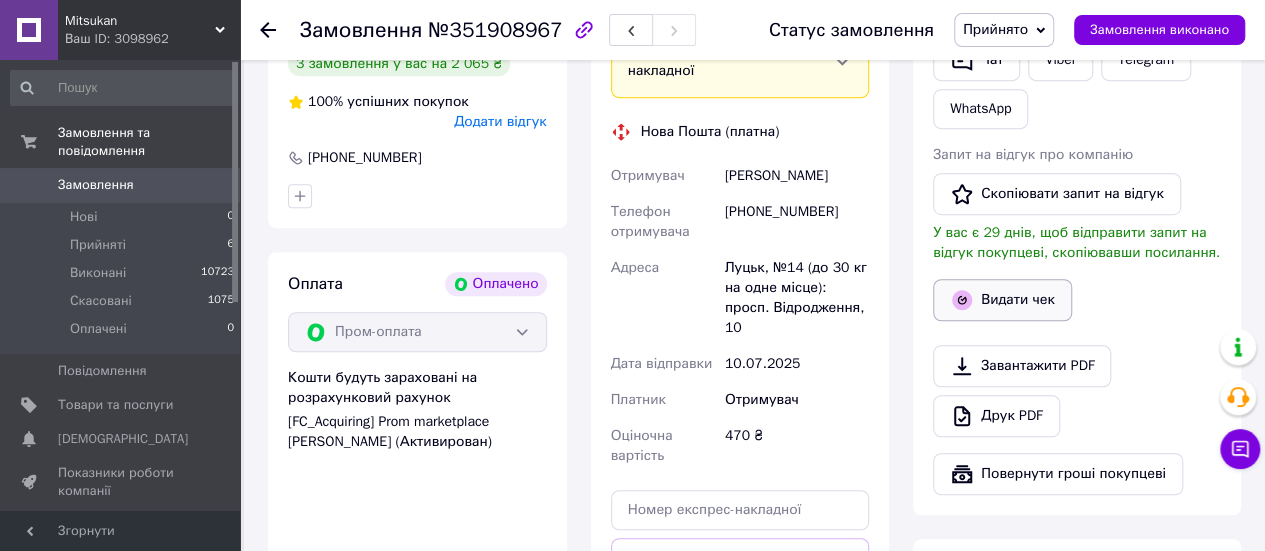 click on "Видати чек" at bounding box center (1002, 300) 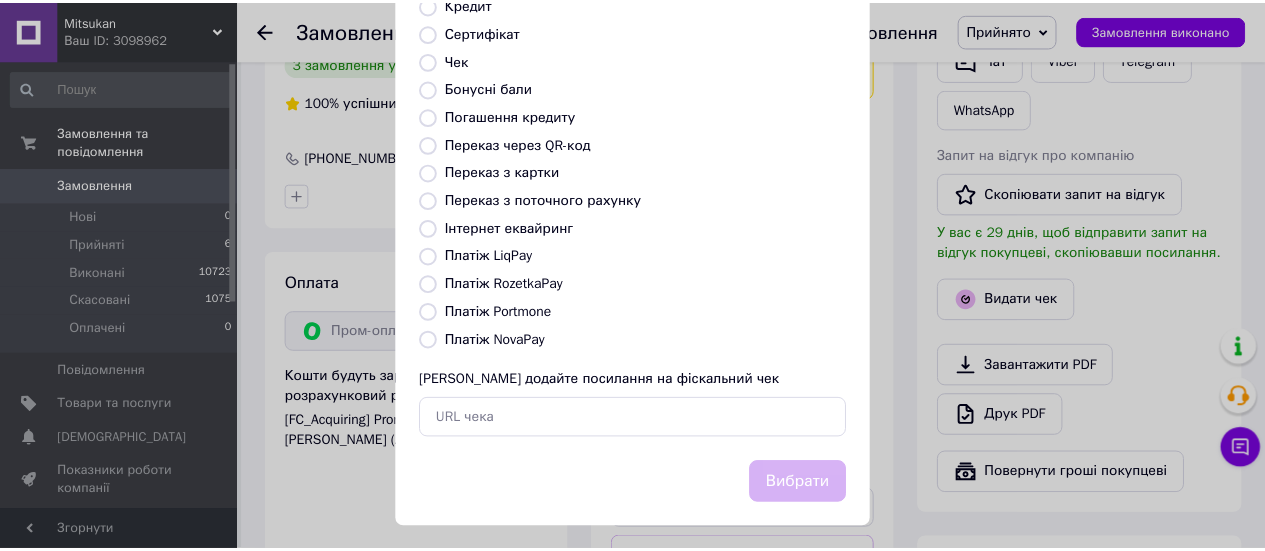 scroll, scrollTop: 297, scrollLeft: 0, axis: vertical 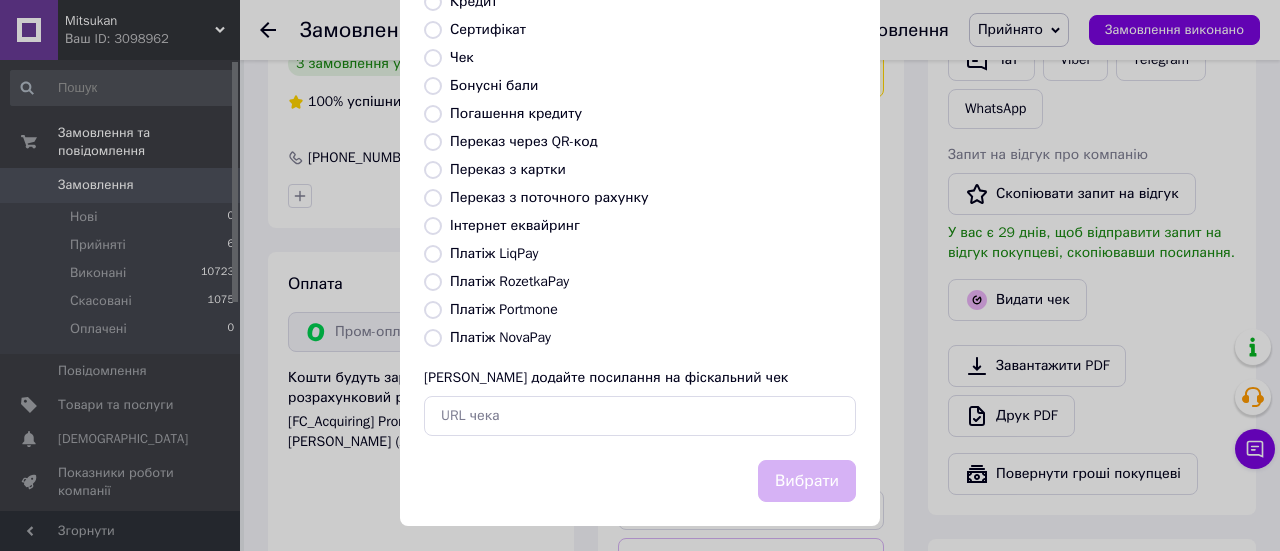click on "Платіж RozetkaPay" at bounding box center (509, 281) 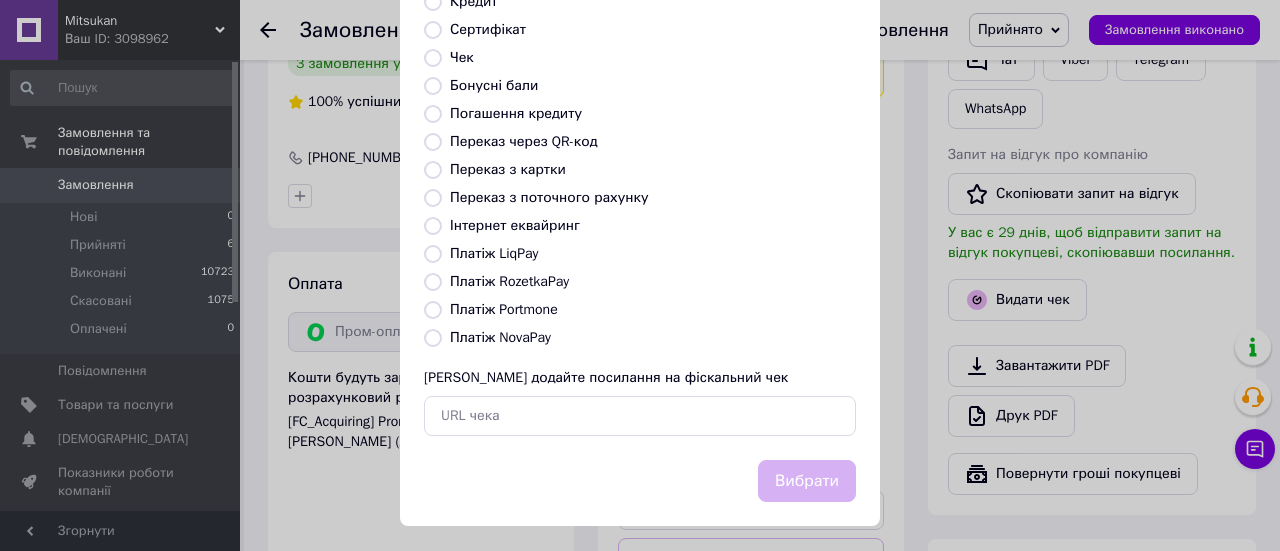 radio on "true" 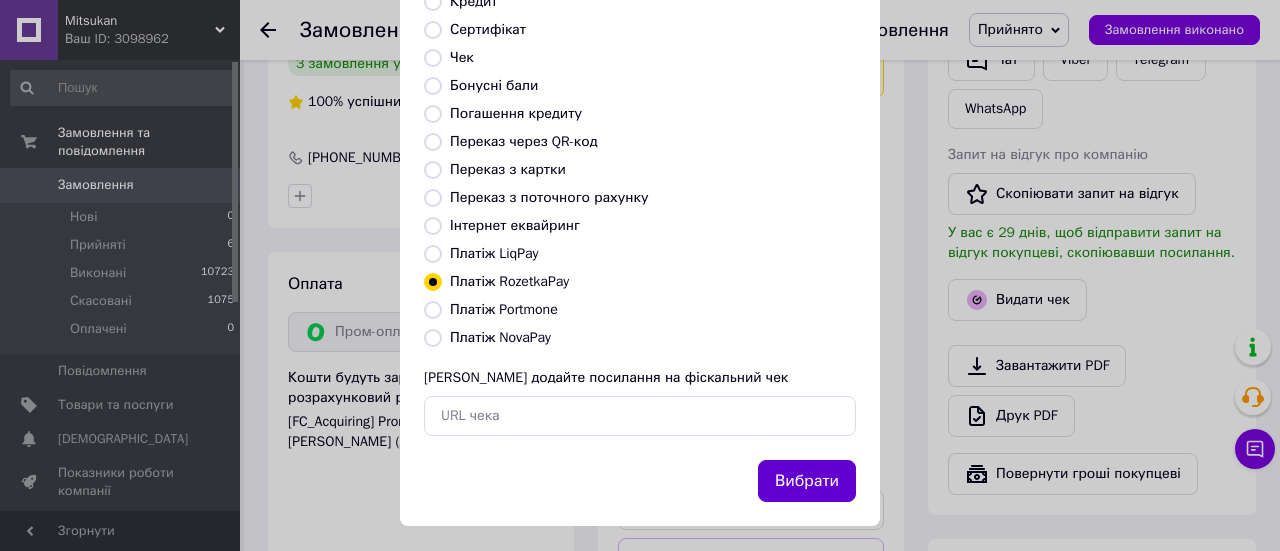 click on "Вибрати" at bounding box center (807, 481) 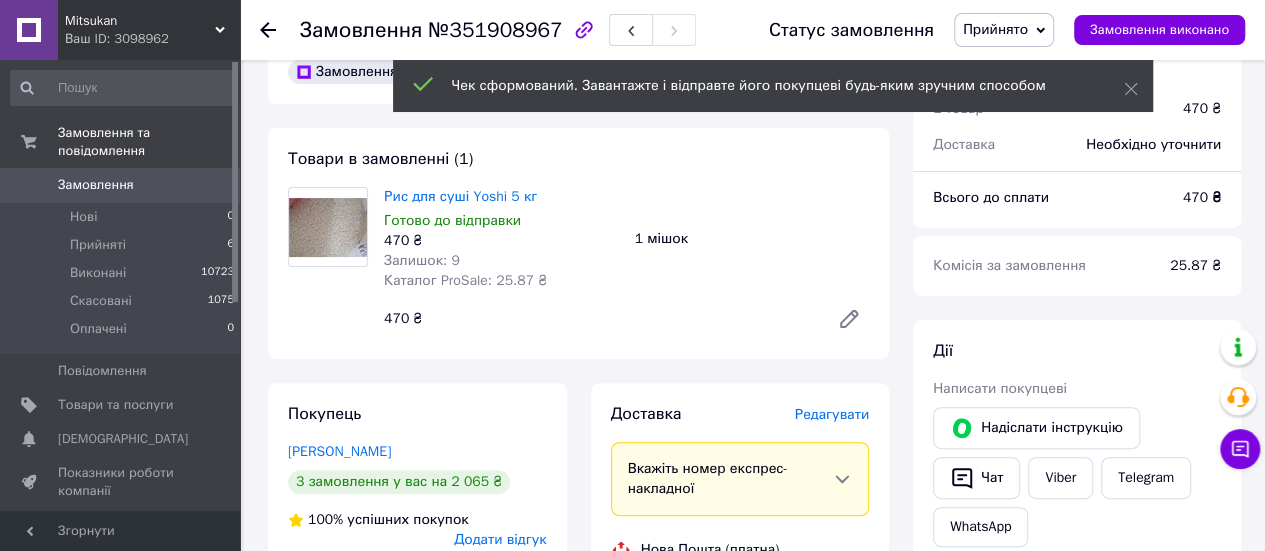 scroll, scrollTop: 108, scrollLeft: 0, axis: vertical 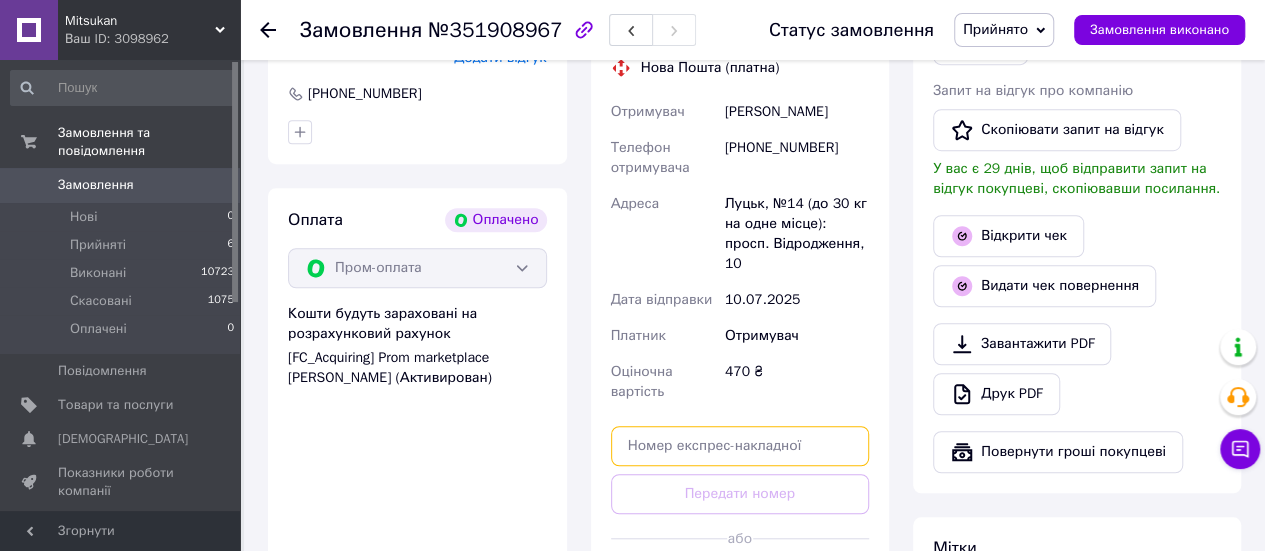 click at bounding box center (740, 446) 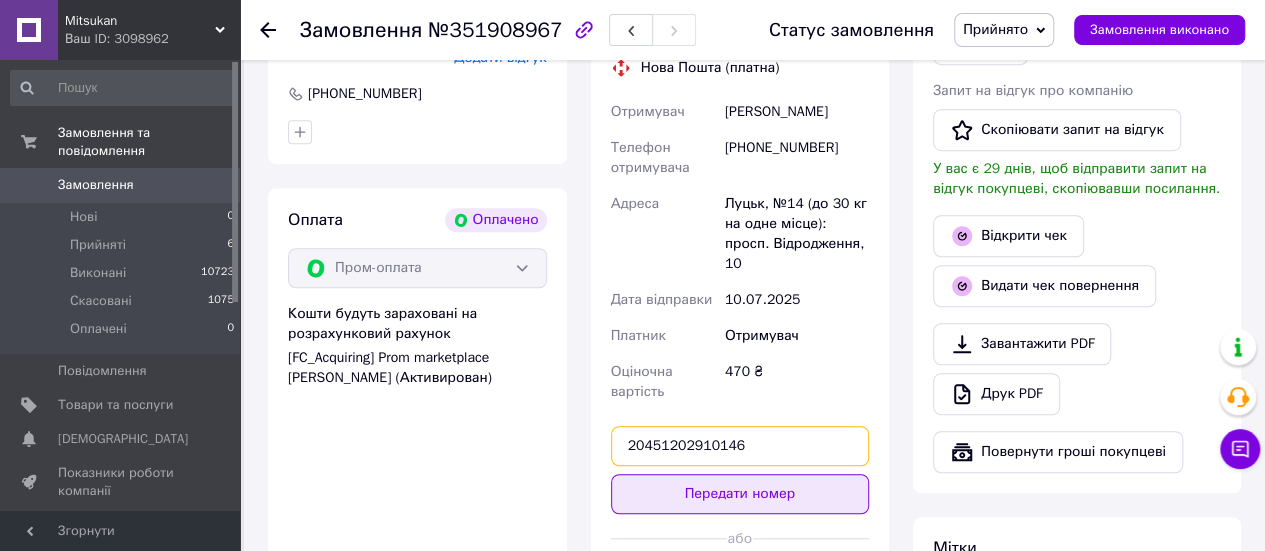type on "20451202910146" 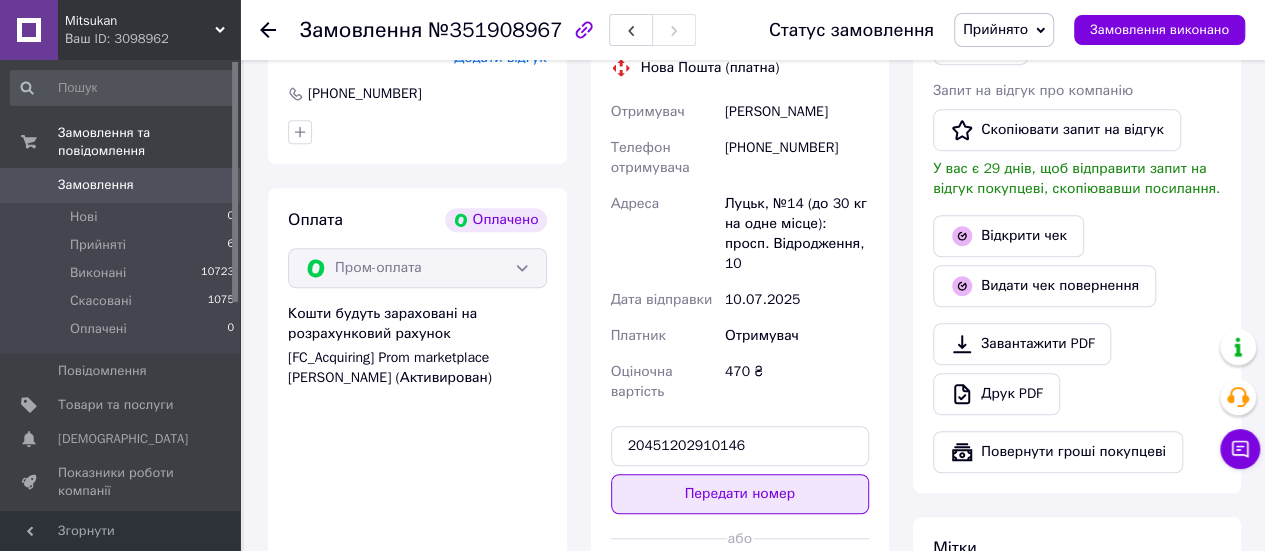 click on "Передати номер" at bounding box center [740, 494] 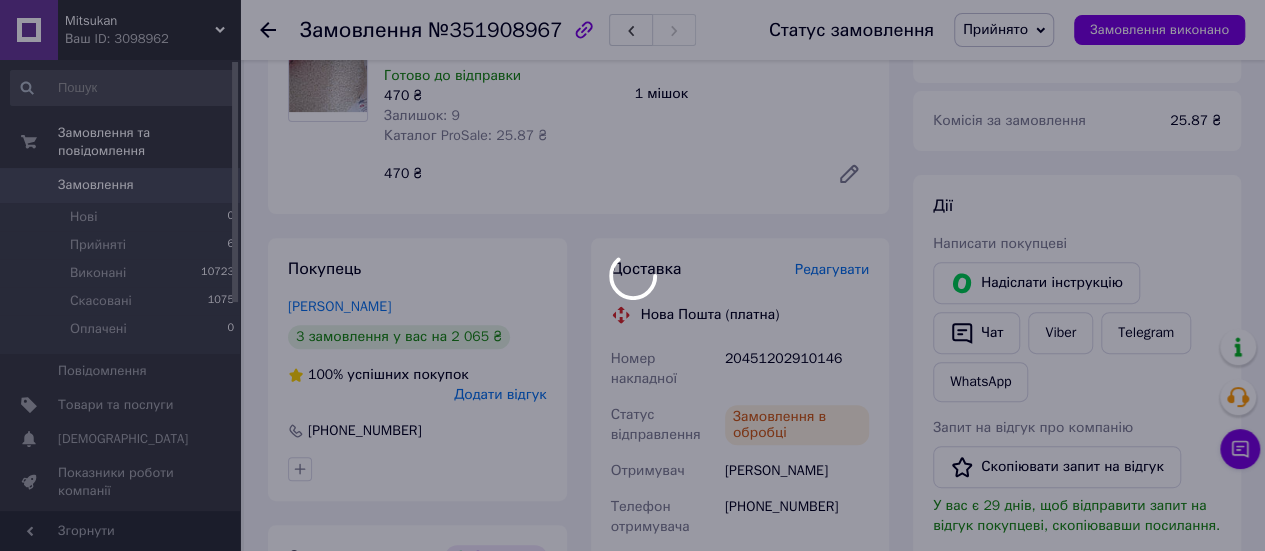 scroll, scrollTop: 253, scrollLeft: 0, axis: vertical 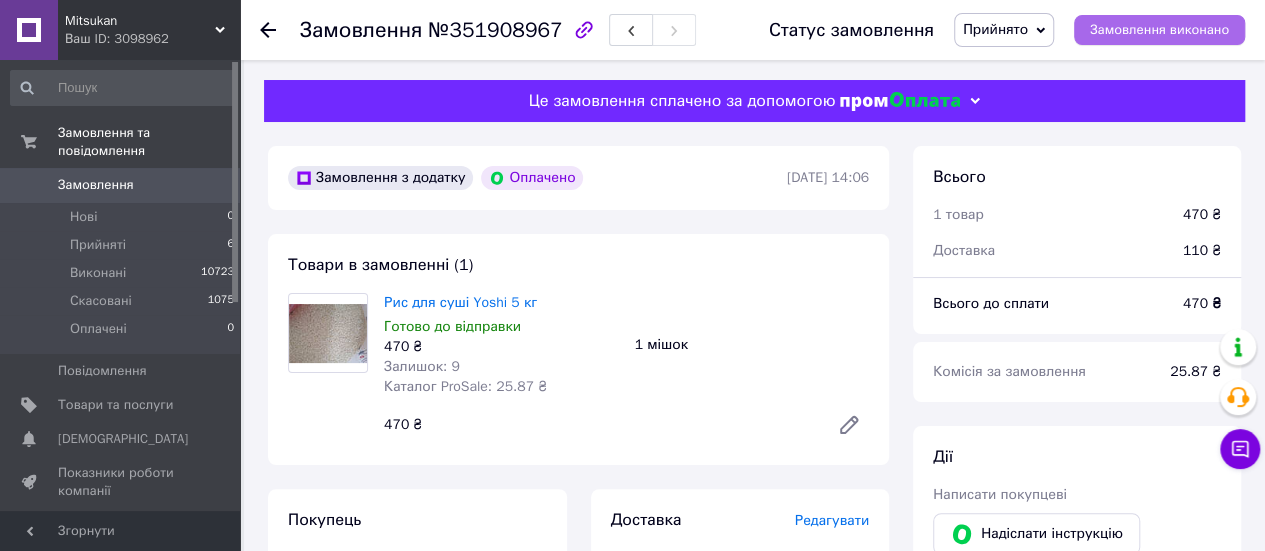 click on "Замовлення виконано" at bounding box center (1159, 30) 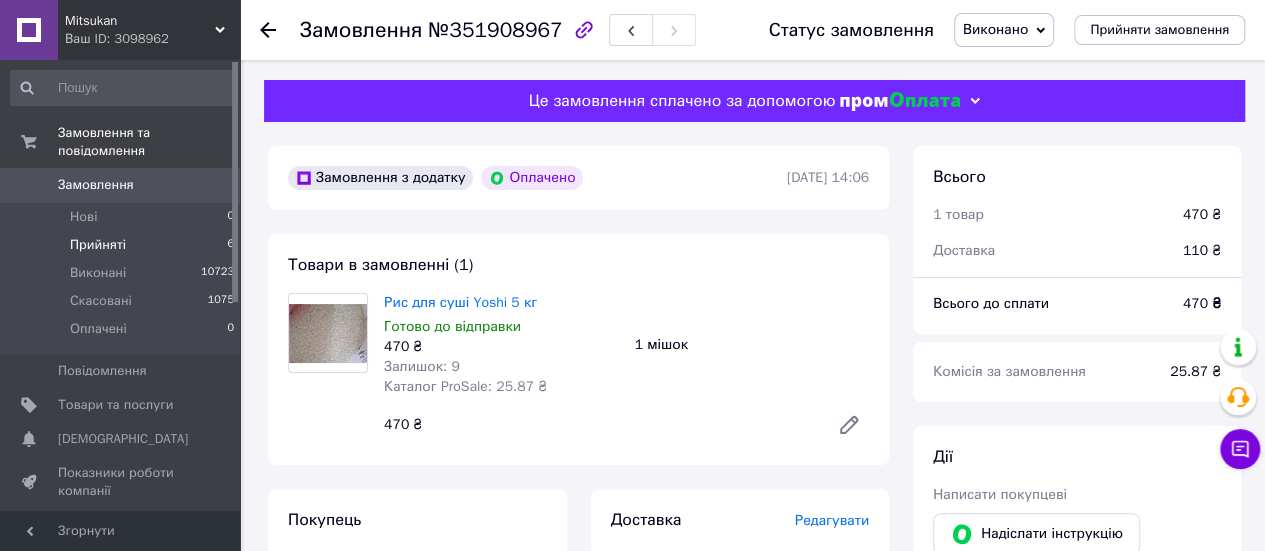 click on "Прийняті 6" at bounding box center (123, 245) 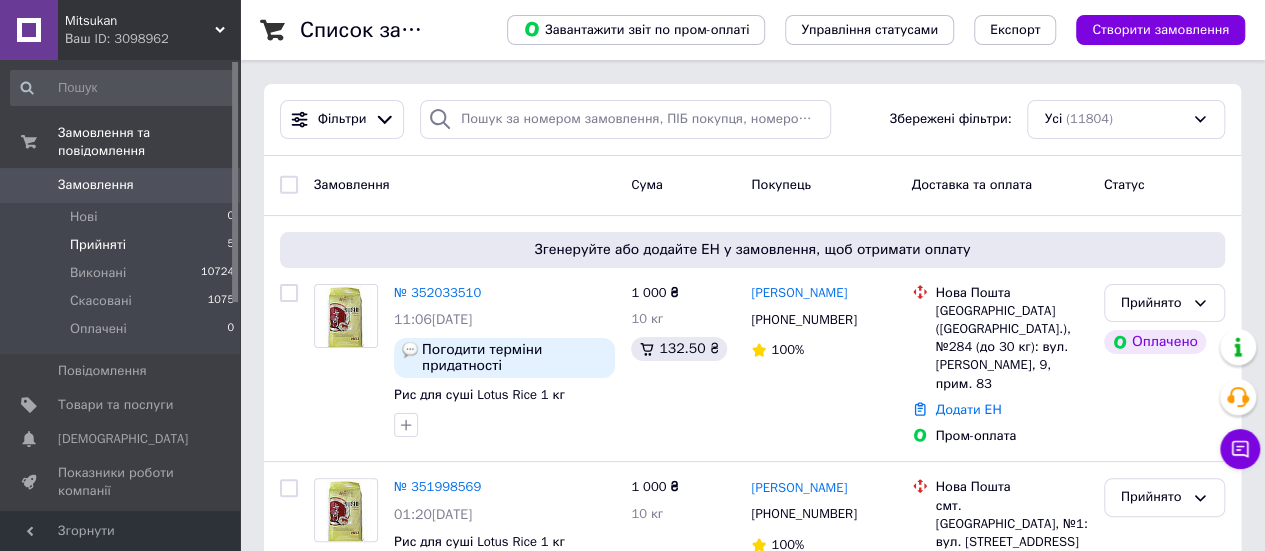 click on "Прийняті" at bounding box center (98, 245) 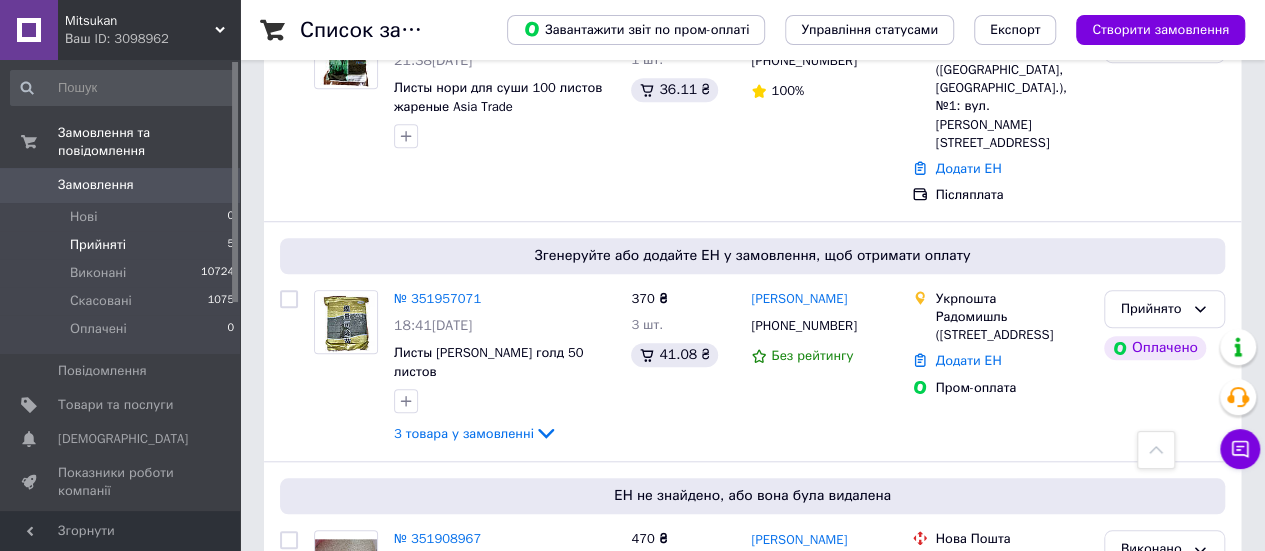 scroll, scrollTop: 694, scrollLeft: 0, axis: vertical 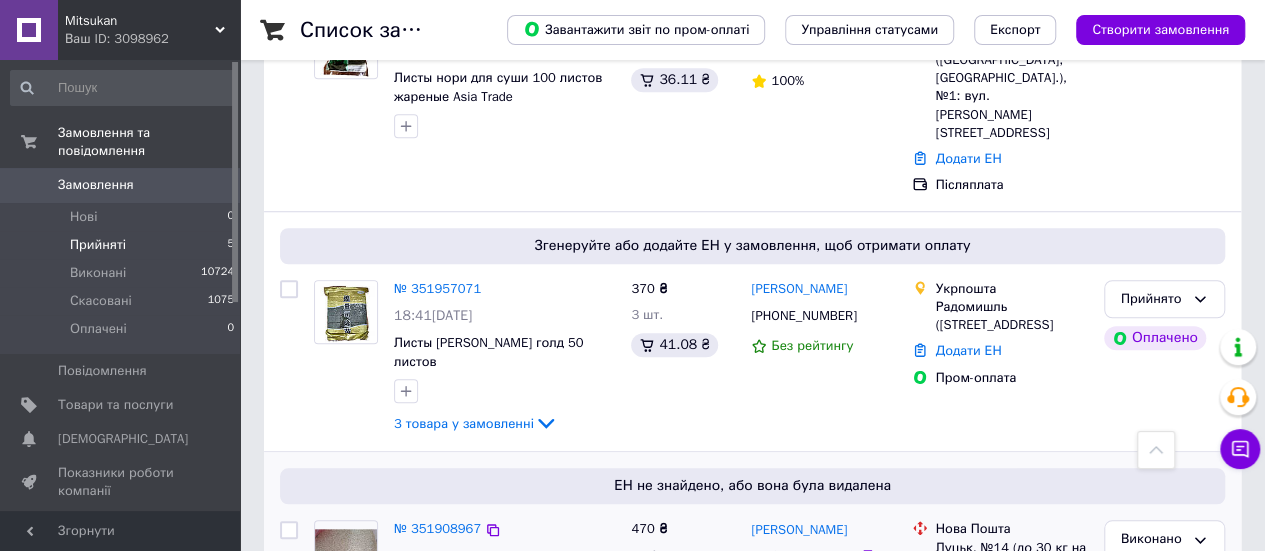 click 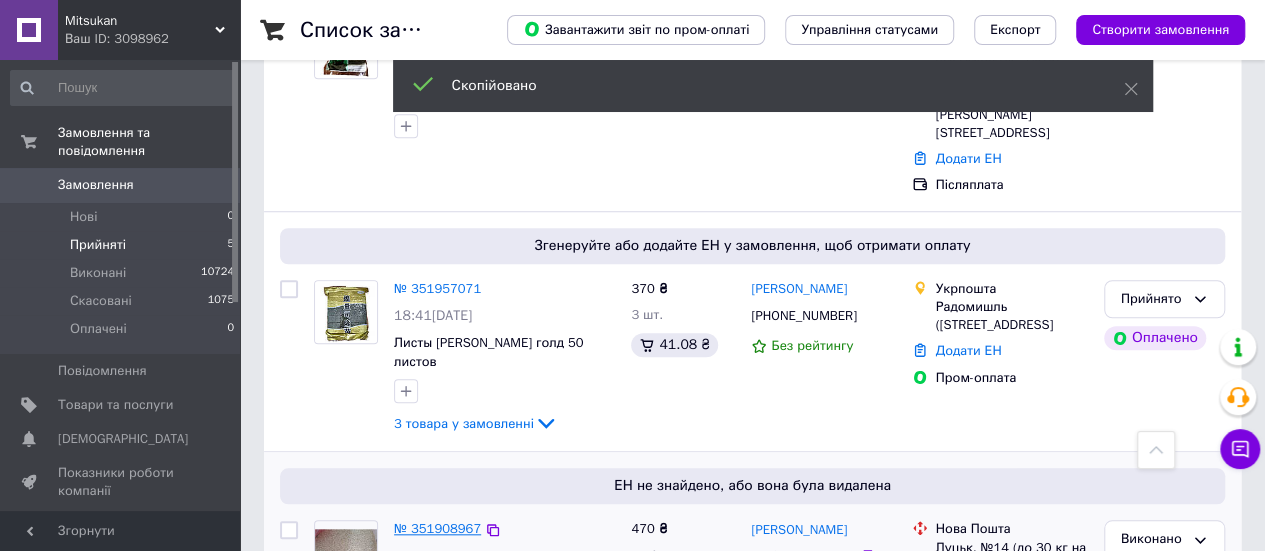 click on "№ 351908967" at bounding box center (437, 528) 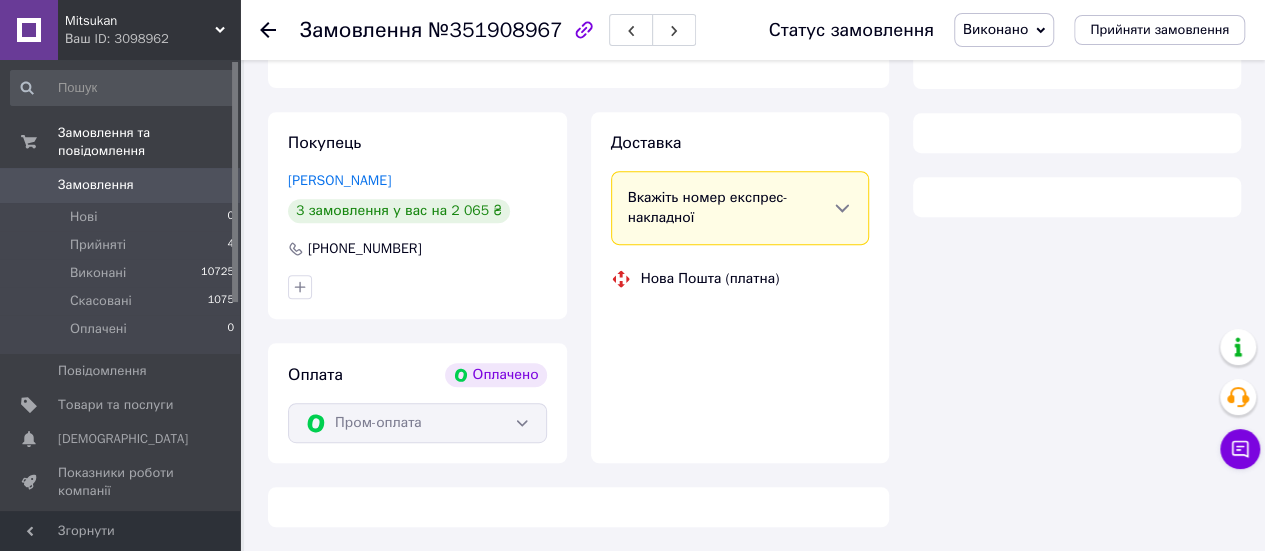 scroll, scrollTop: 694, scrollLeft: 0, axis: vertical 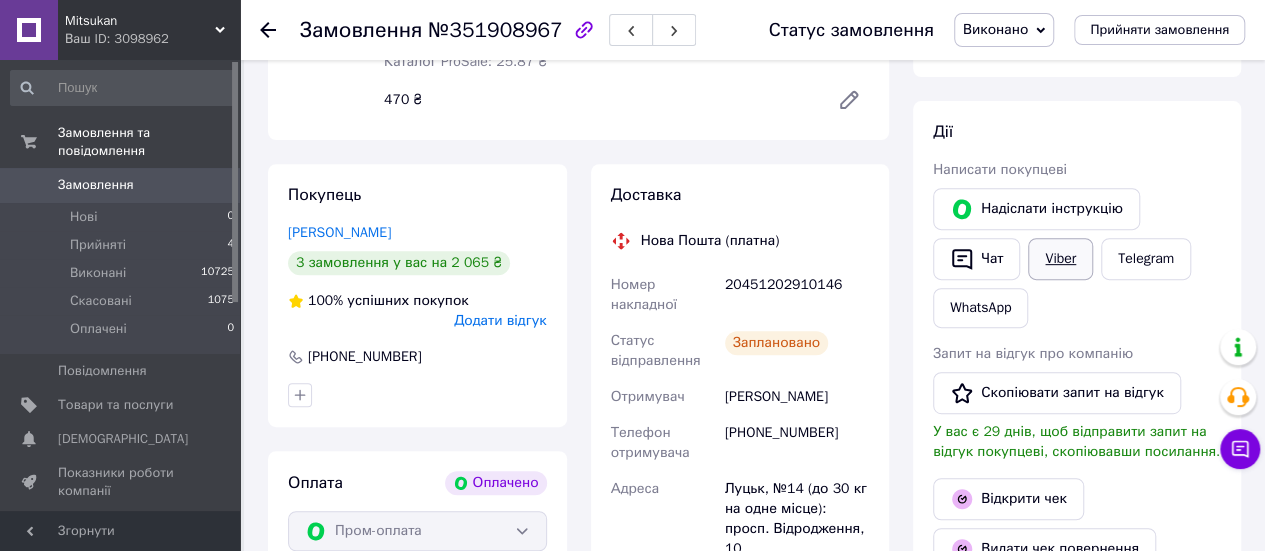 click on "Viber" at bounding box center [1060, 259] 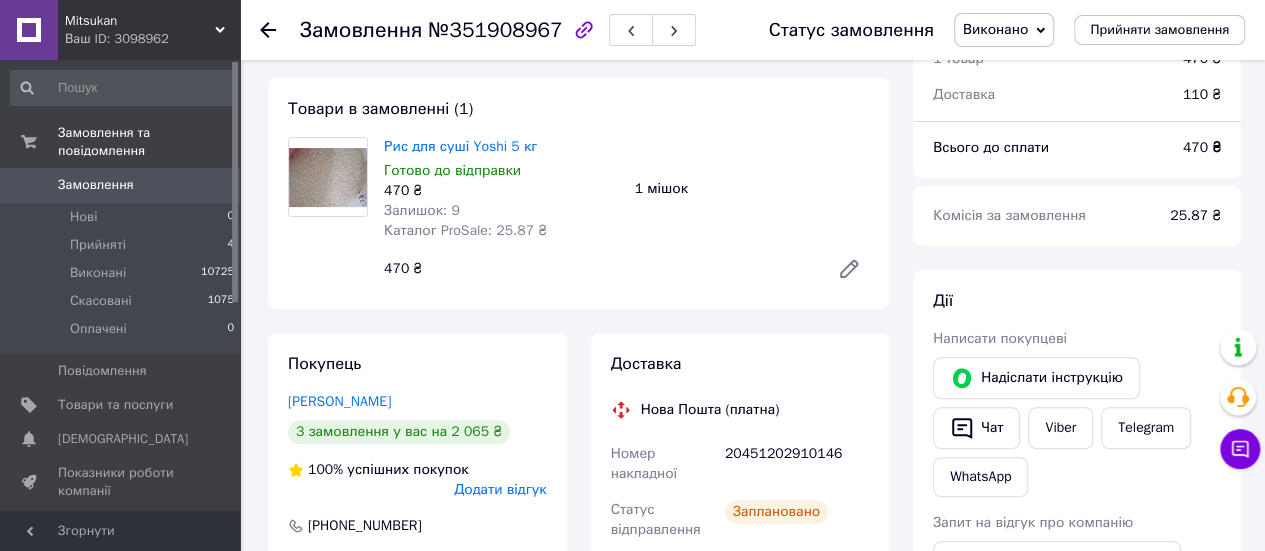 scroll, scrollTop: 0, scrollLeft: 0, axis: both 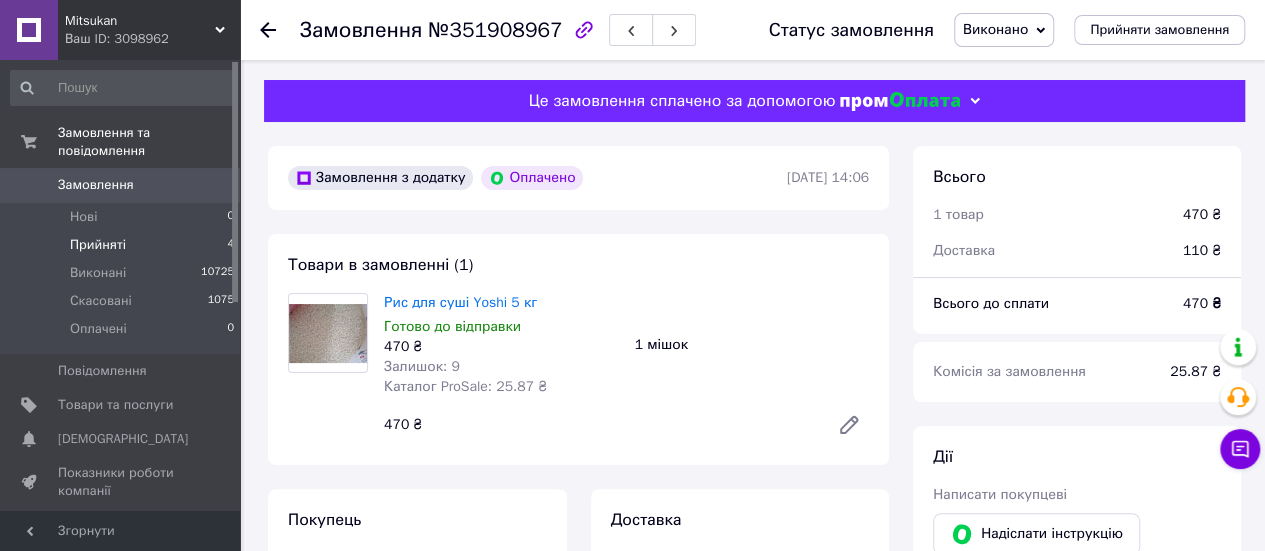 click on "Прийняті 4" at bounding box center [123, 245] 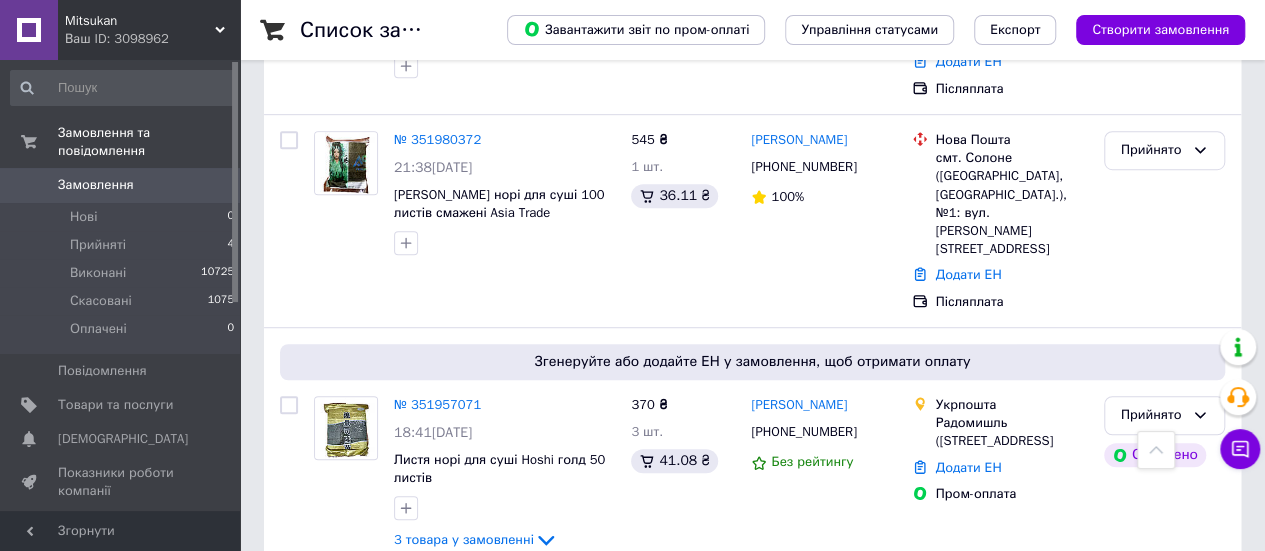 scroll, scrollTop: 573, scrollLeft: 0, axis: vertical 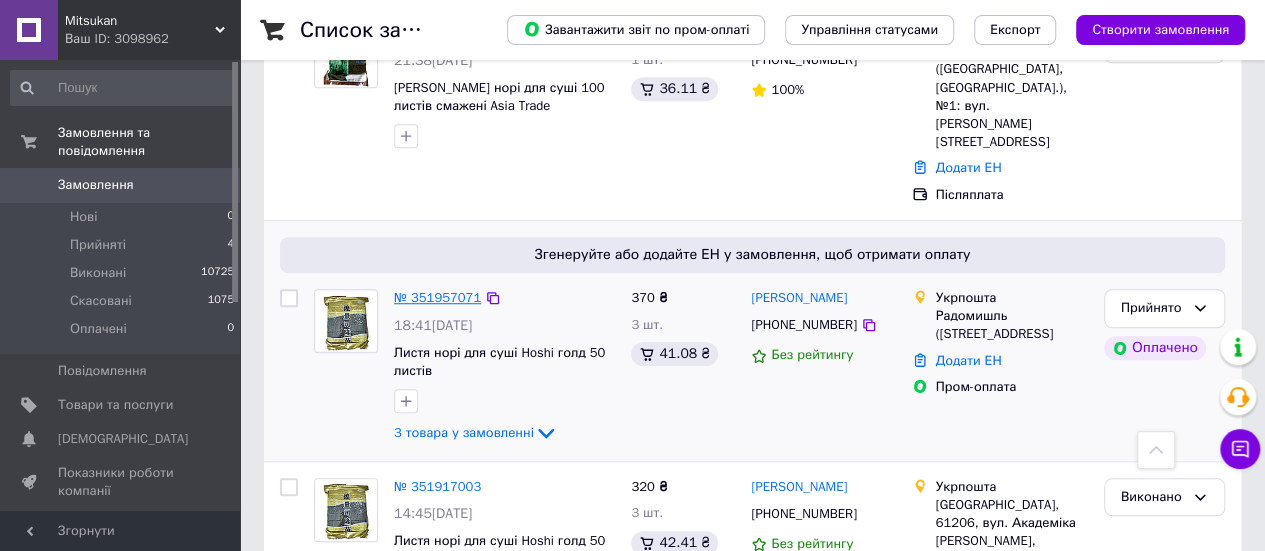 click on "№ 351957071" at bounding box center [437, 297] 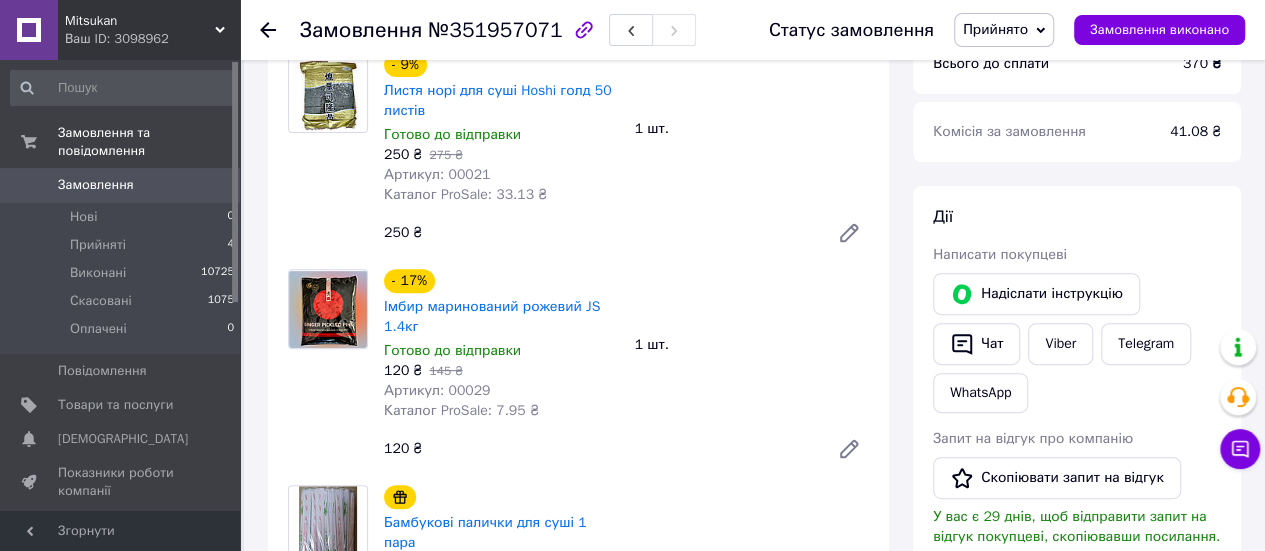 scroll, scrollTop: 242, scrollLeft: 0, axis: vertical 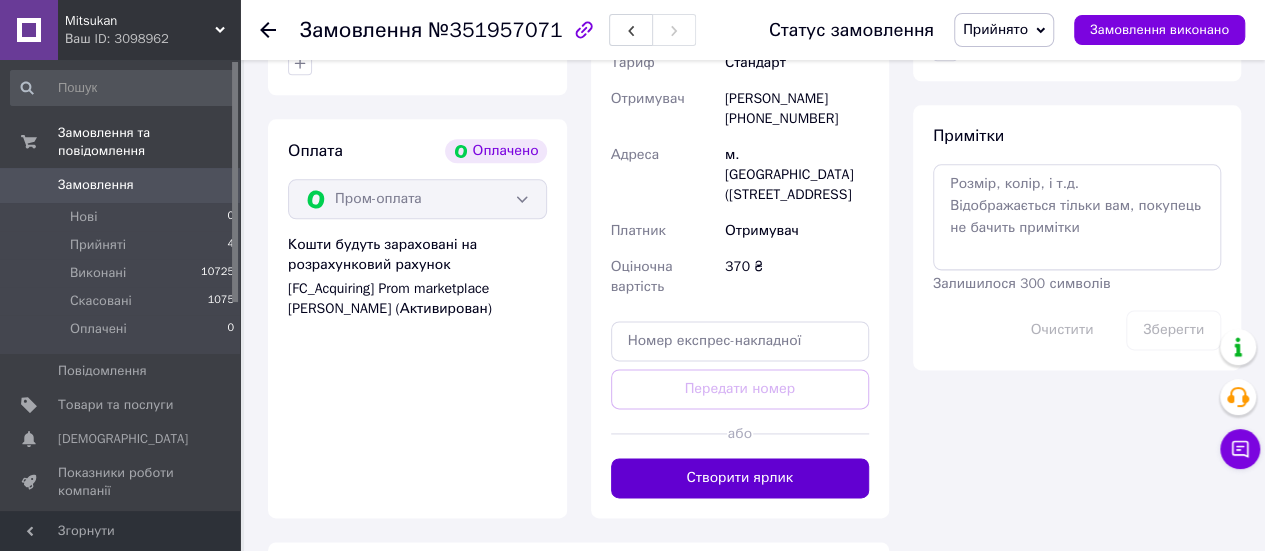 click on "Створити ярлик" at bounding box center (740, 478) 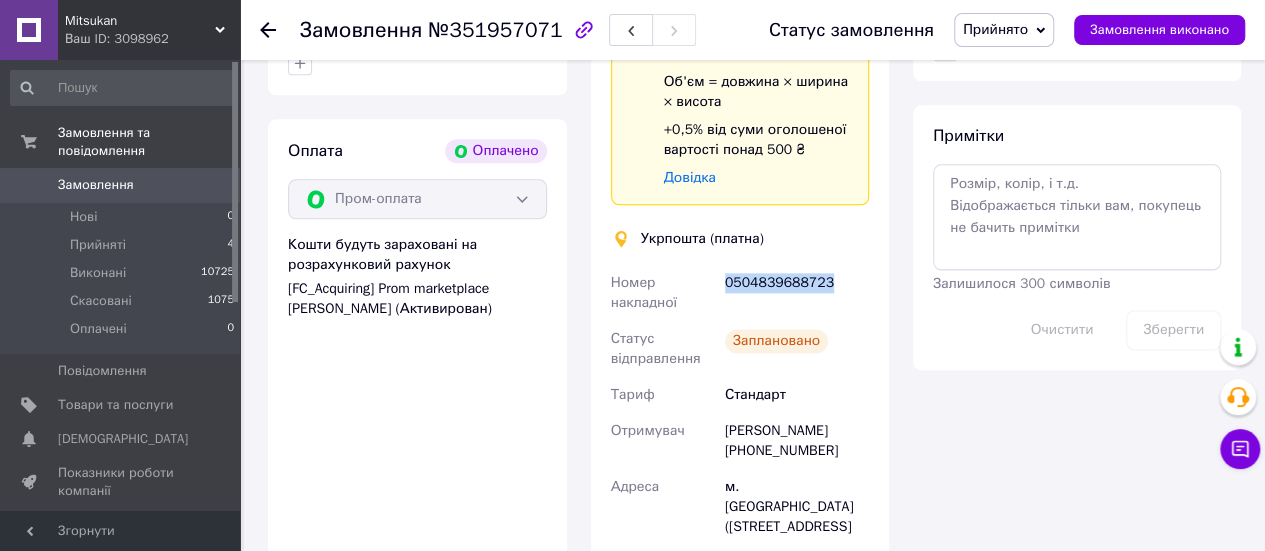 drag, startPoint x: 834, startPoint y: 267, endPoint x: 726, endPoint y: 269, distance: 108.01852 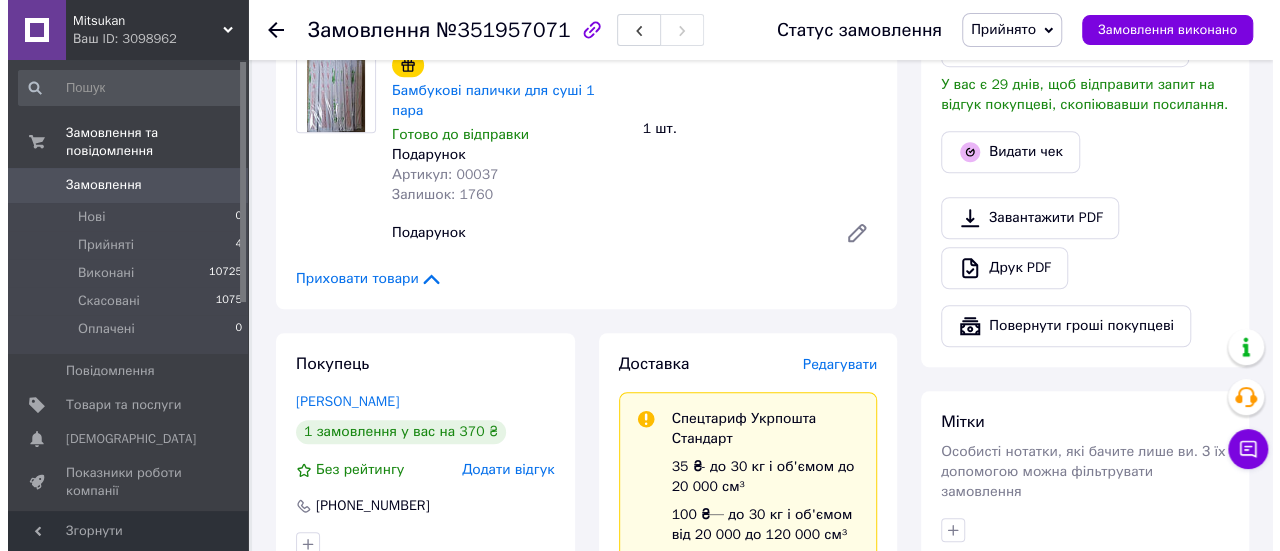 scroll, scrollTop: 674, scrollLeft: 0, axis: vertical 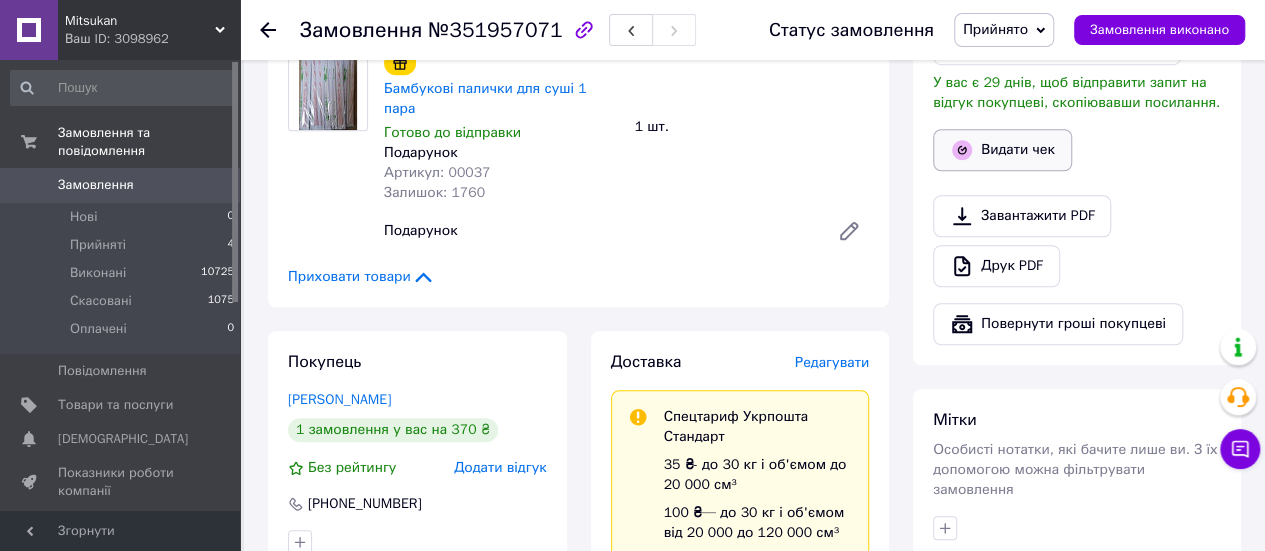 click on "Видати чек" at bounding box center [1002, 150] 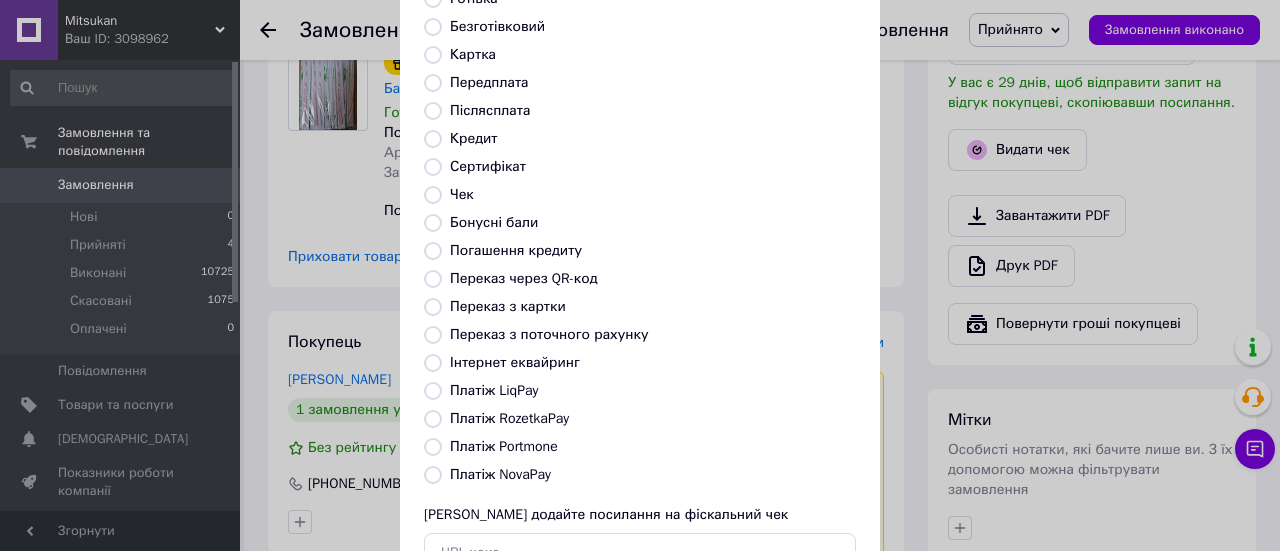 scroll, scrollTop: 169, scrollLeft: 0, axis: vertical 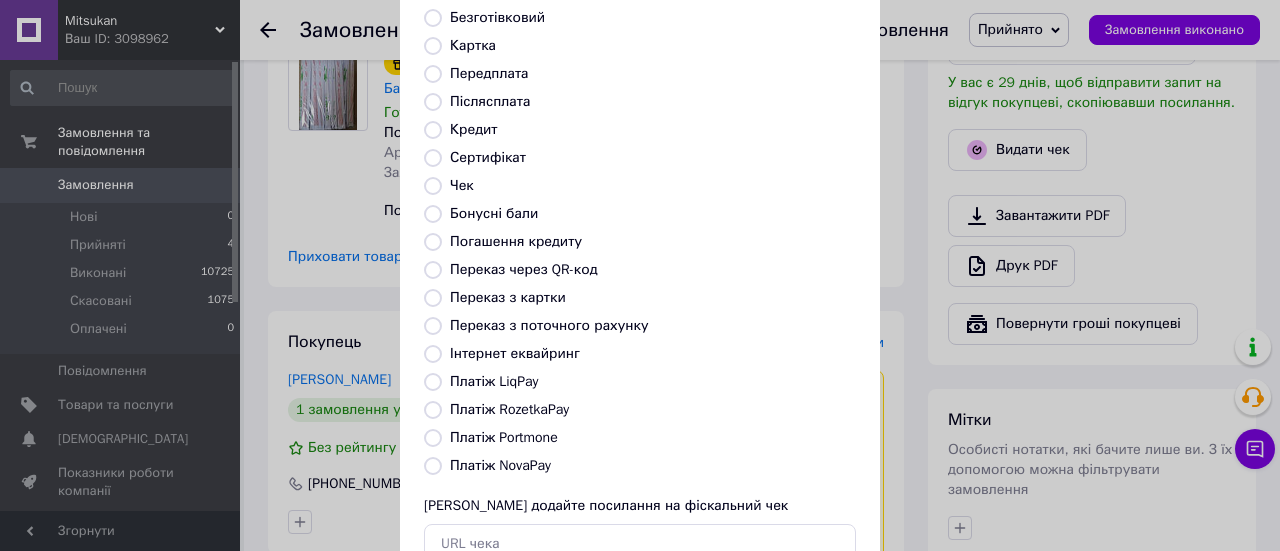 click on "Платіж RozetkaPay" at bounding box center (509, 409) 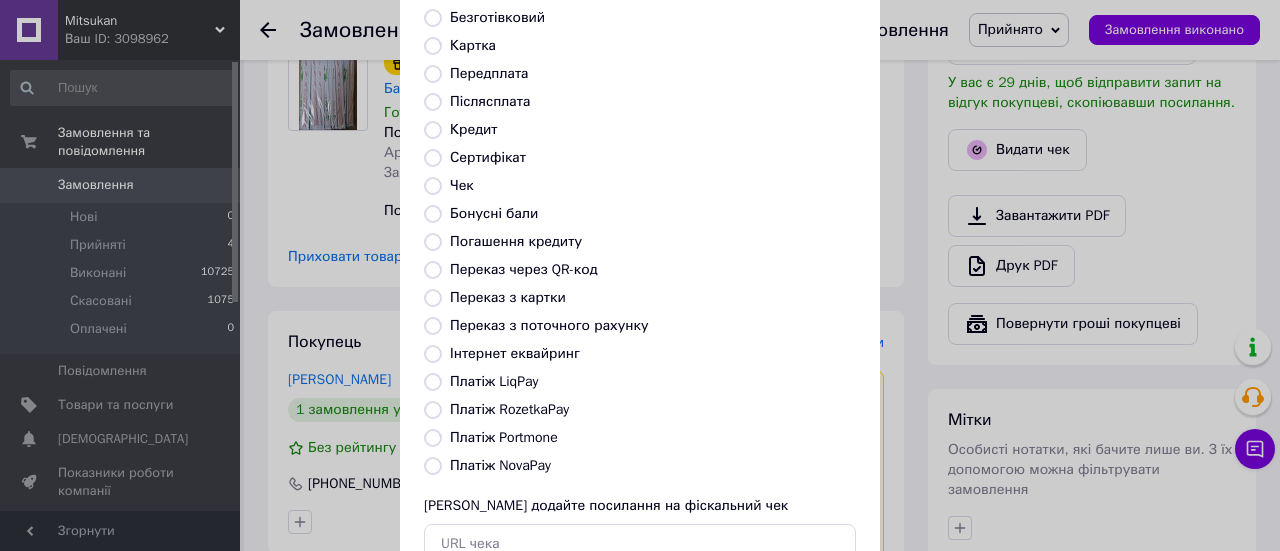 radio on "true" 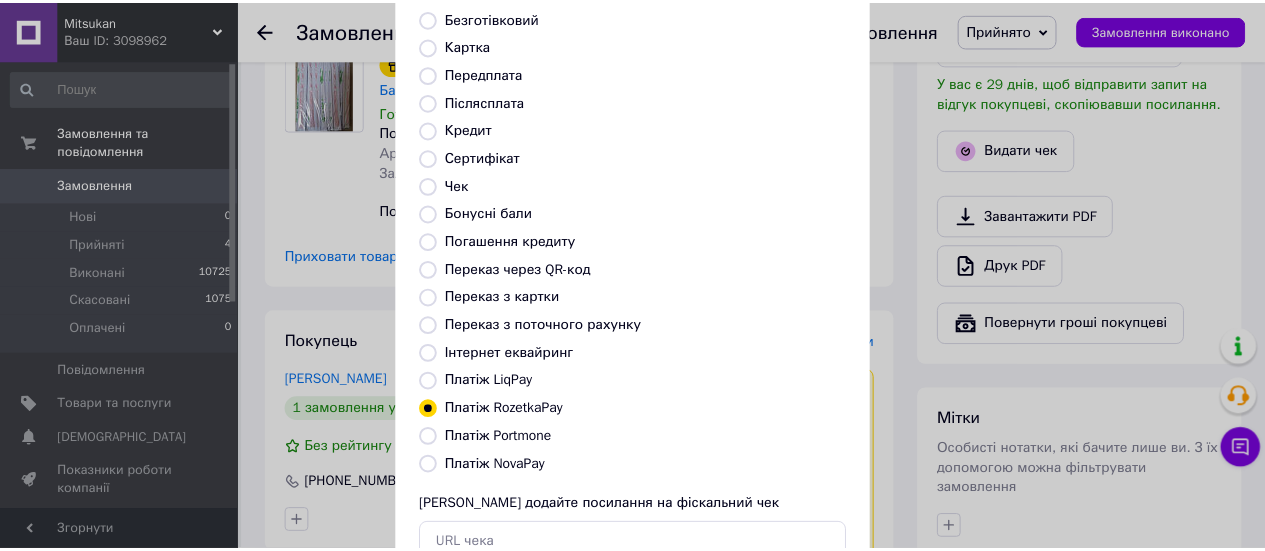 scroll, scrollTop: 306, scrollLeft: 0, axis: vertical 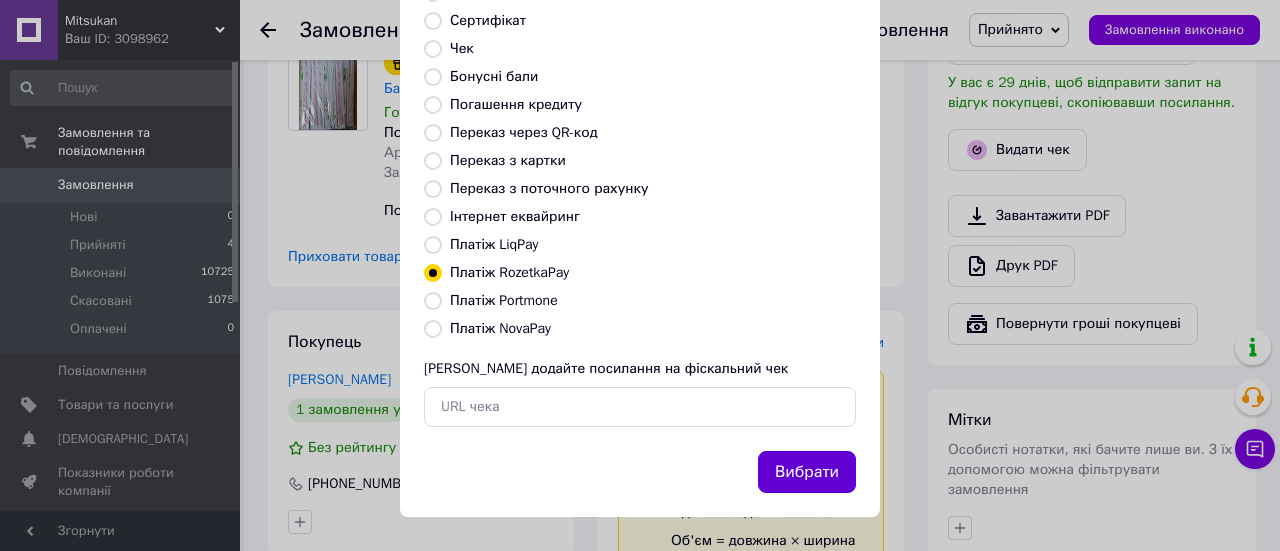 click on "Вибрати" at bounding box center [807, 472] 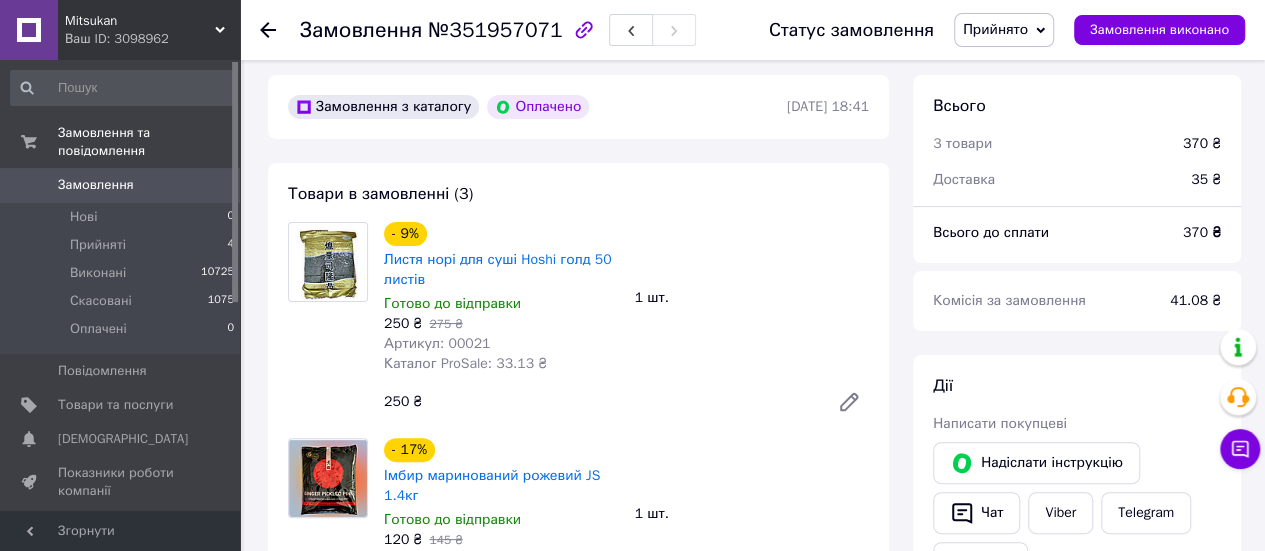 scroll, scrollTop: 76, scrollLeft: 0, axis: vertical 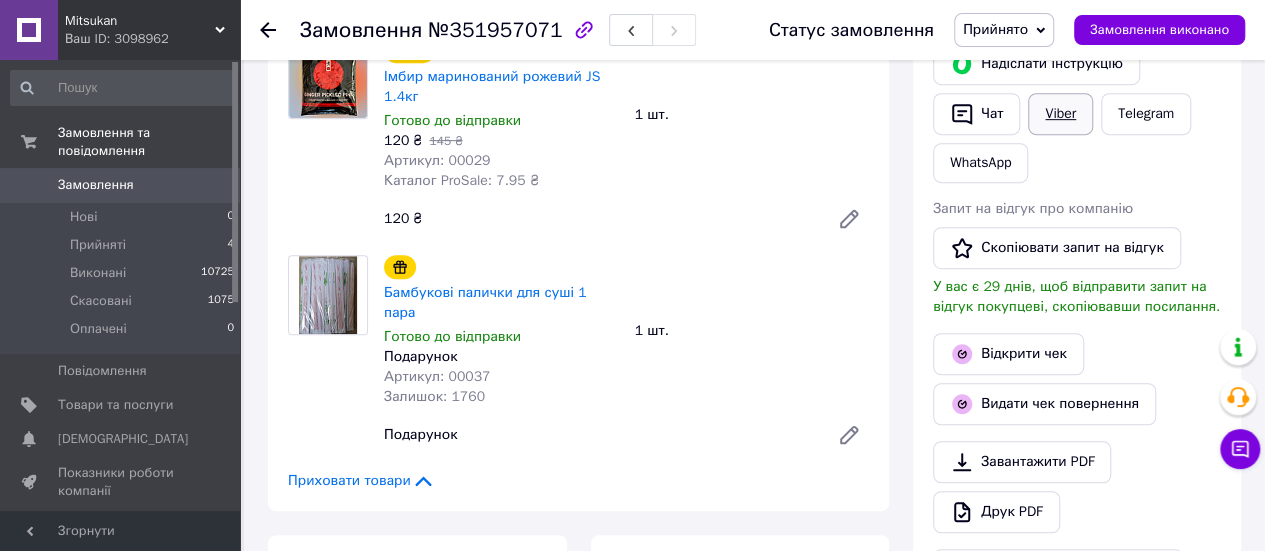 click on "Viber" at bounding box center [1060, 114] 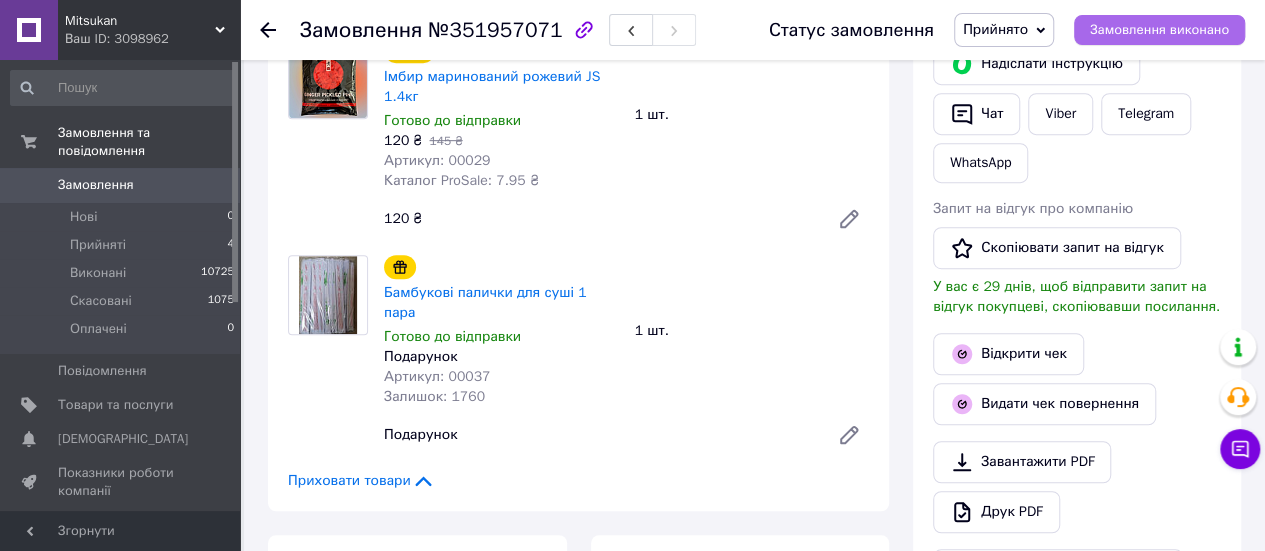 click on "Замовлення виконано" at bounding box center [1159, 30] 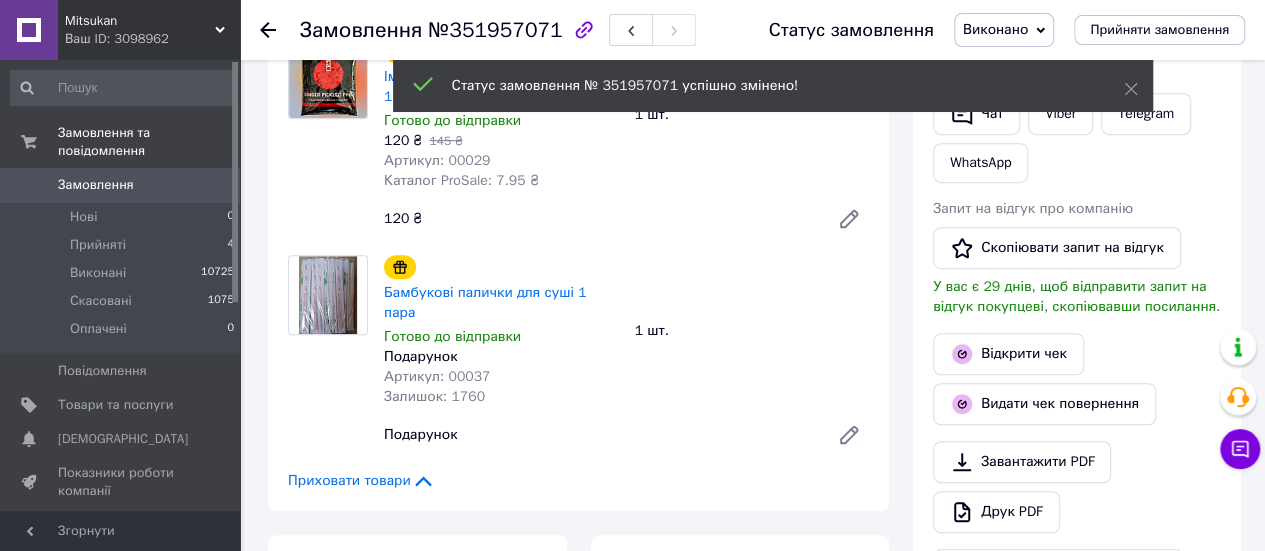 click 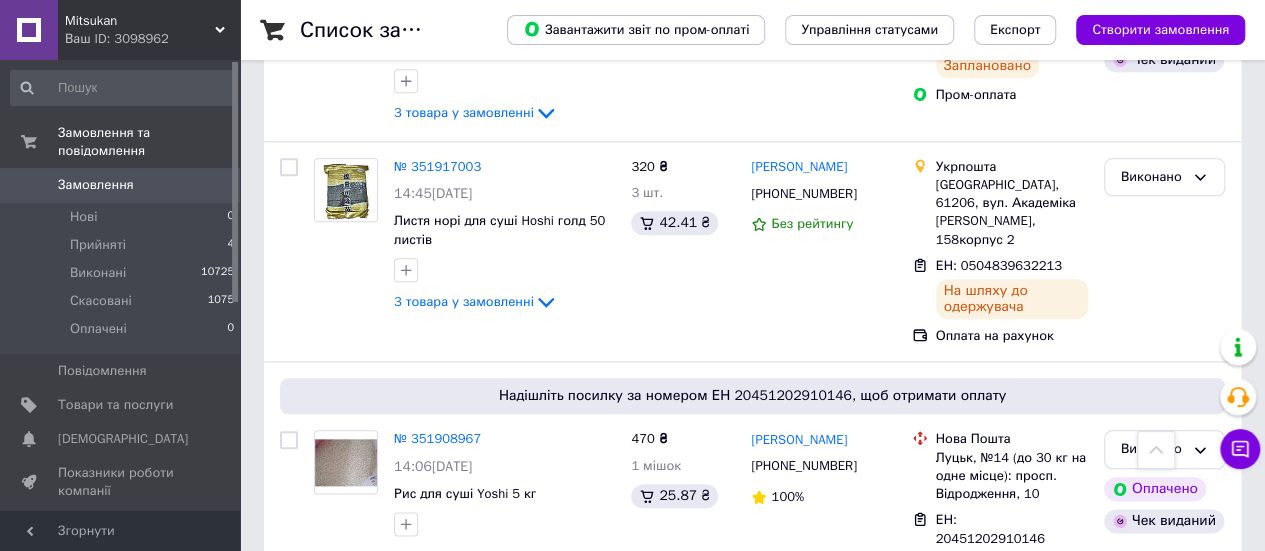scroll, scrollTop: 946, scrollLeft: 0, axis: vertical 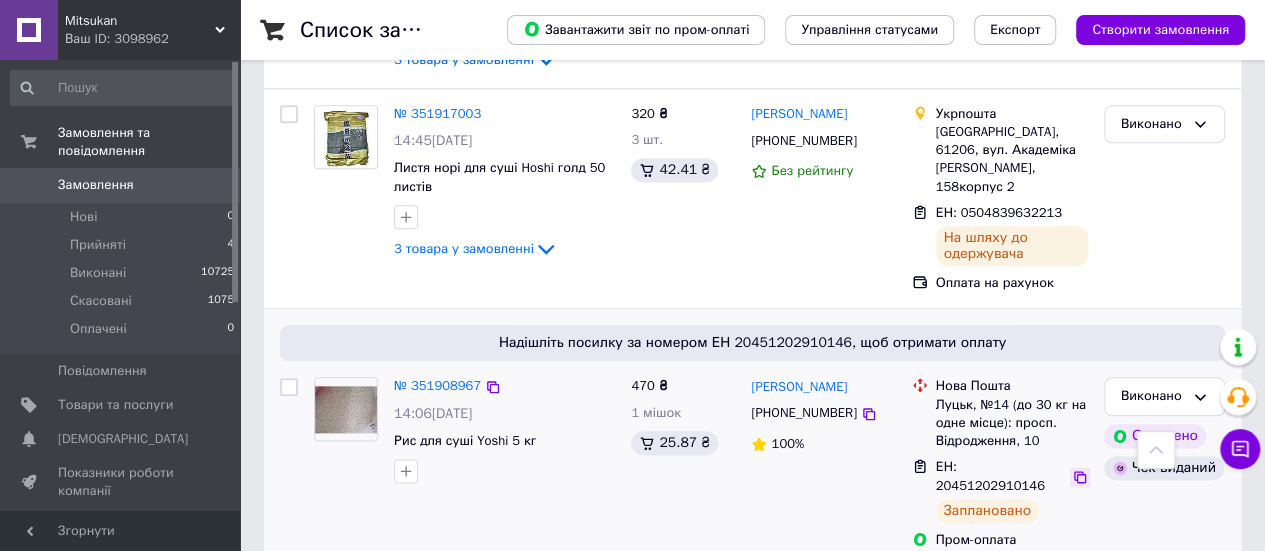 click 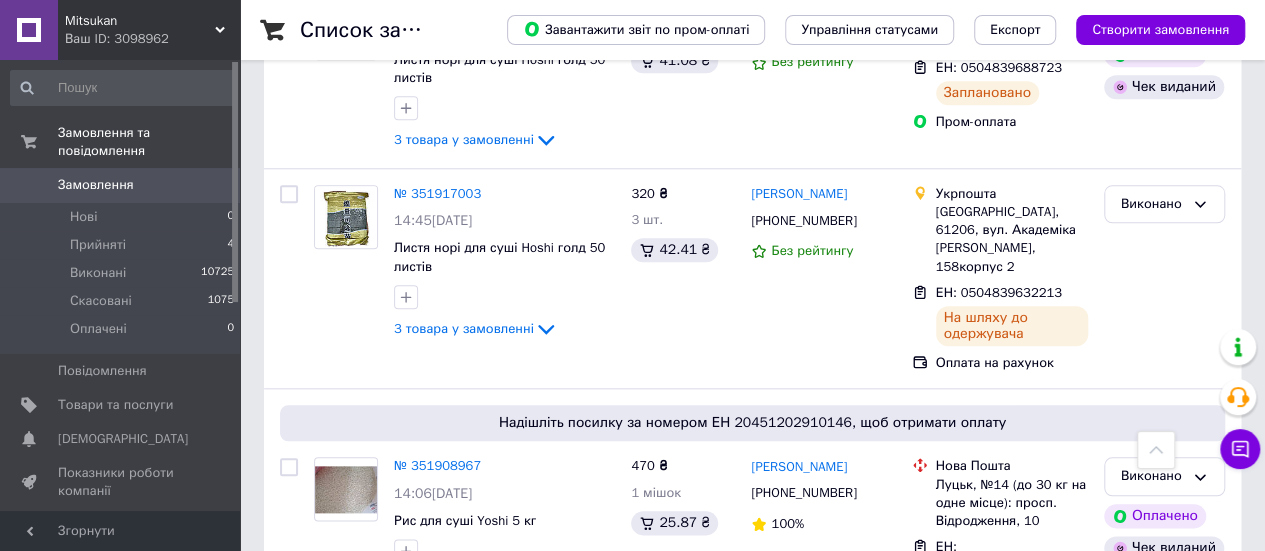 scroll, scrollTop: 866, scrollLeft: 0, axis: vertical 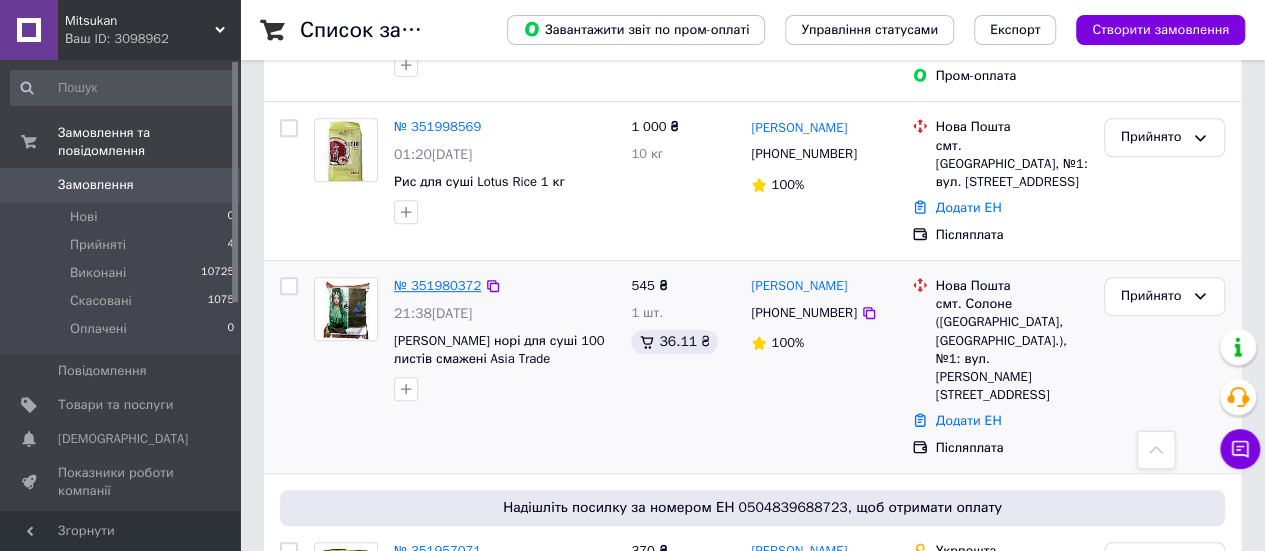click on "№ 351980372" at bounding box center [437, 285] 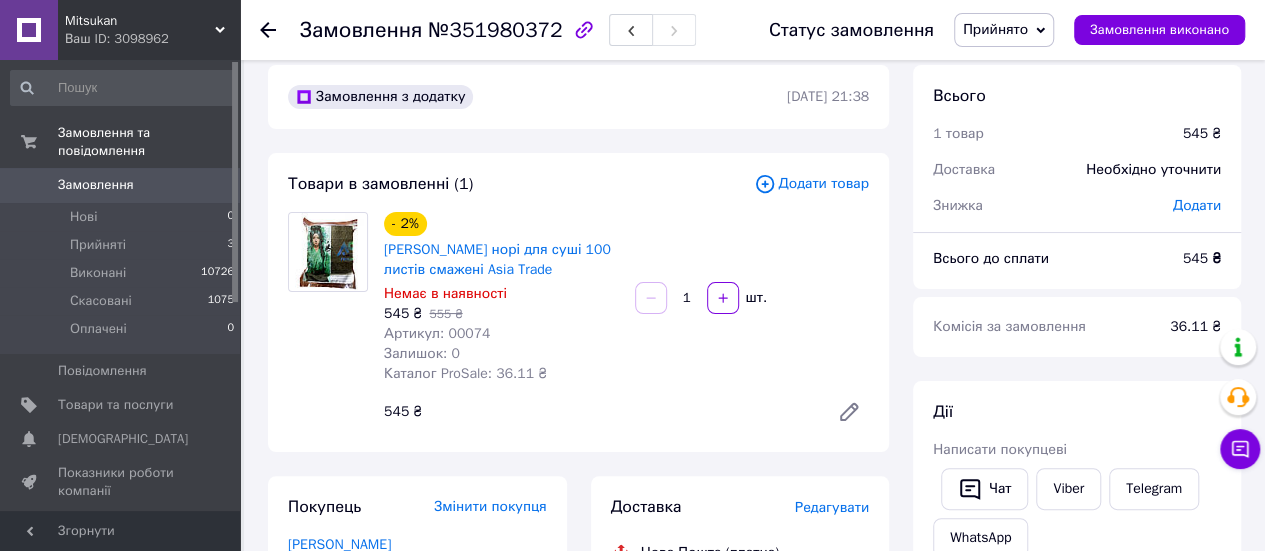 scroll, scrollTop: 0, scrollLeft: 0, axis: both 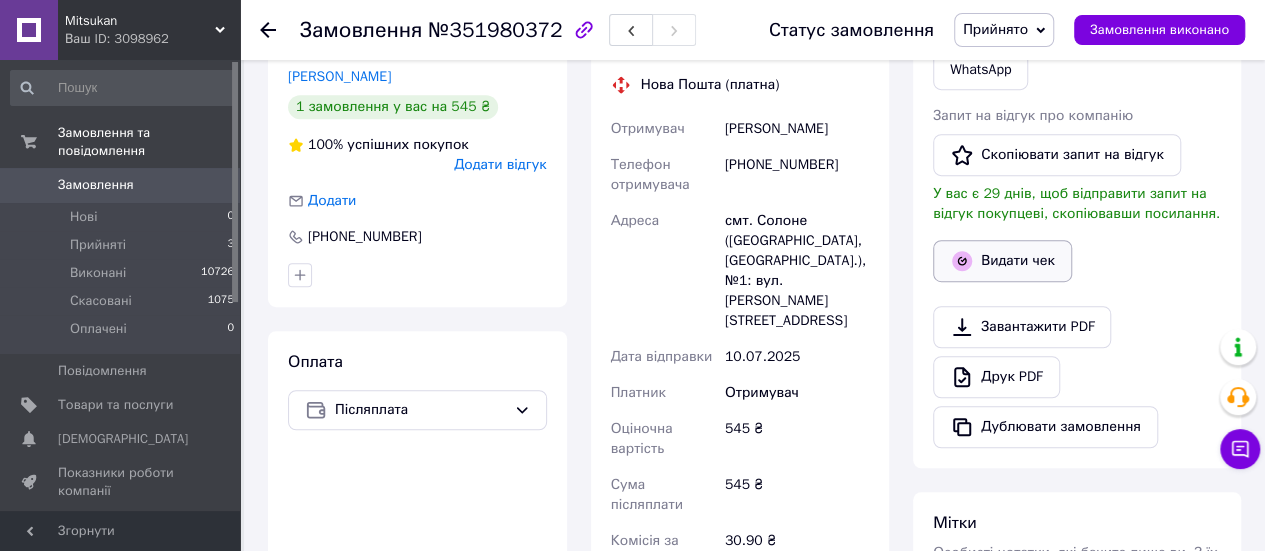 click on "Видати чек" at bounding box center [1002, 261] 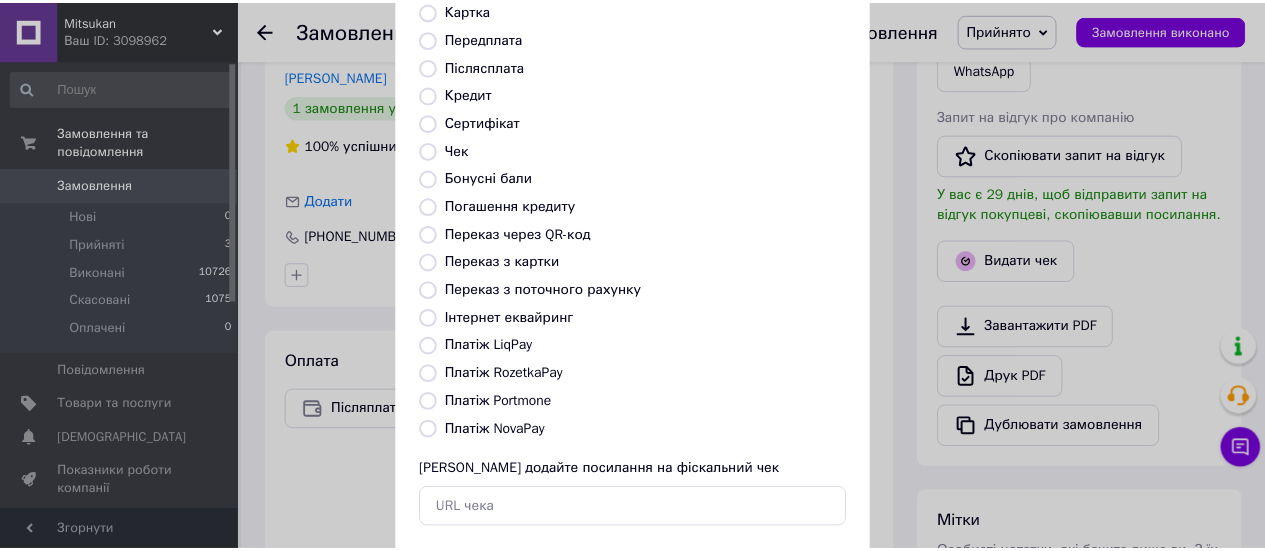 scroll, scrollTop: 280, scrollLeft: 0, axis: vertical 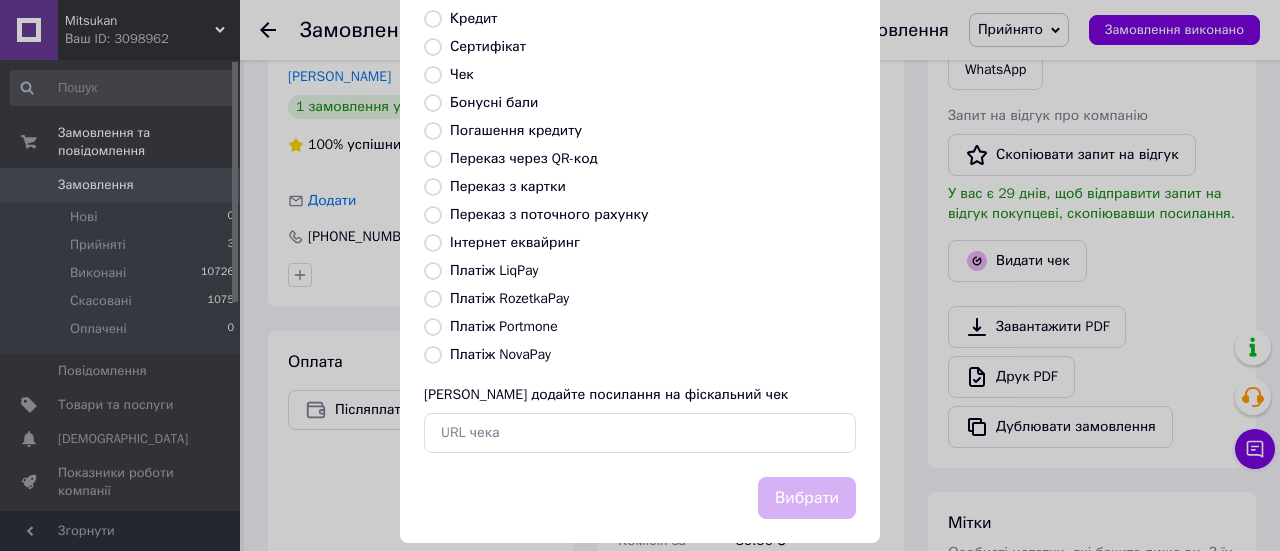 click on "Платіж NovaPay" at bounding box center (500, 354) 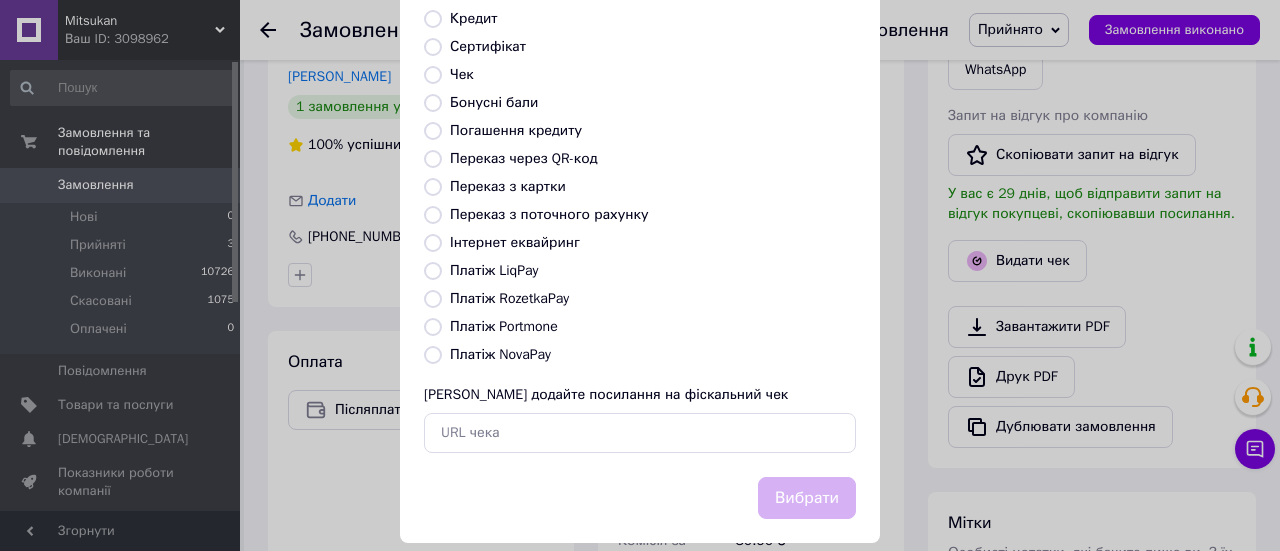 radio on "true" 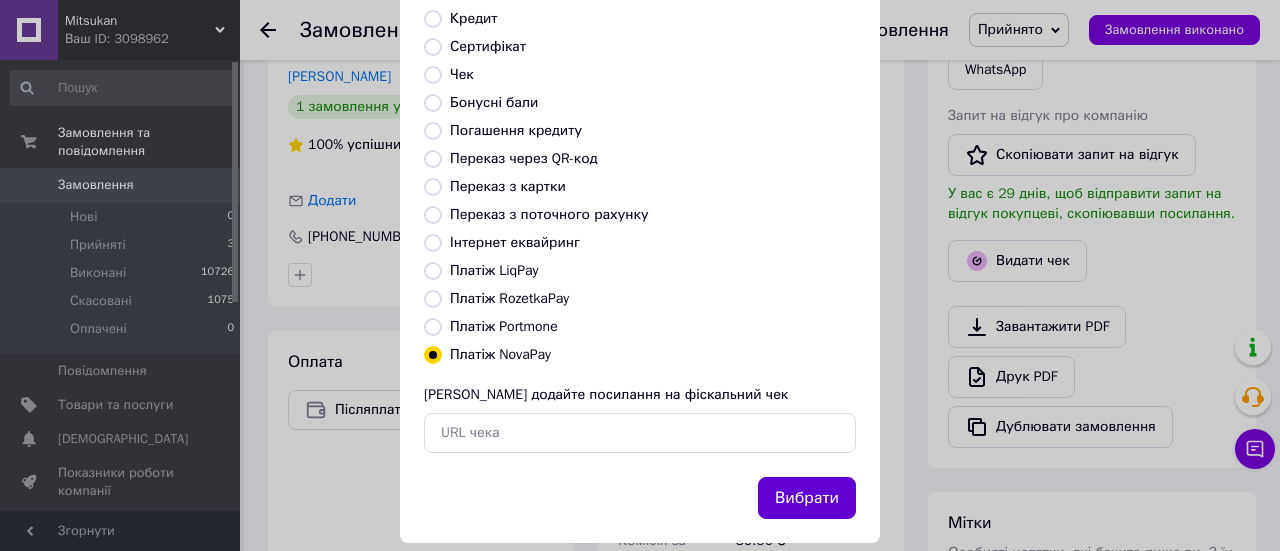 click on "Вибрати" at bounding box center (807, 498) 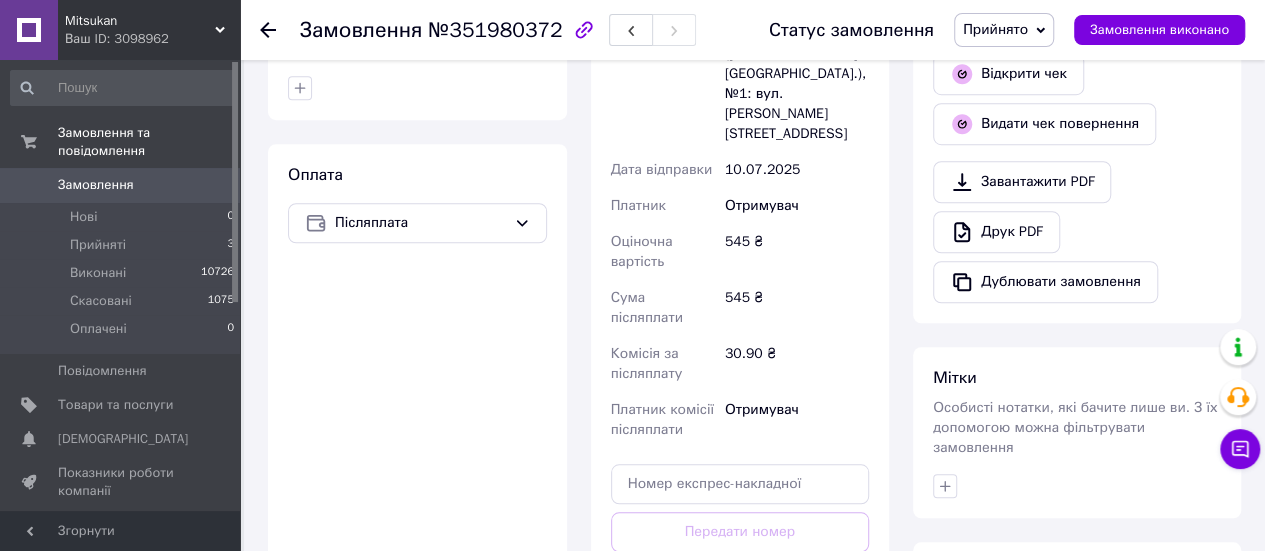 scroll, scrollTop: 677, scrollLeft: 0, axis: vertical 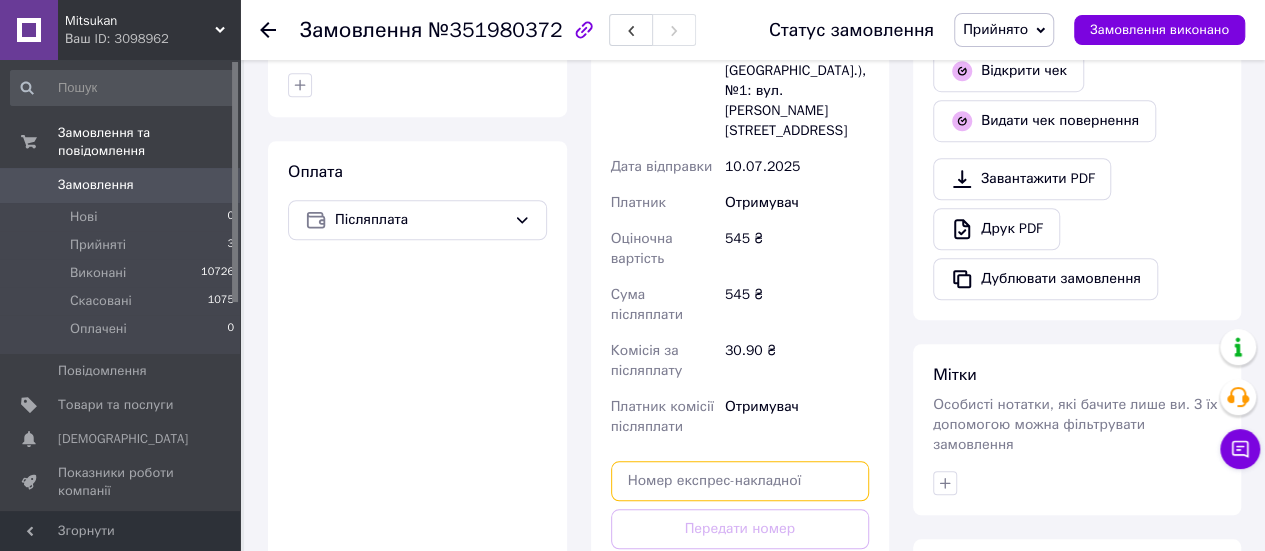 click at bounding box center [740, 481] 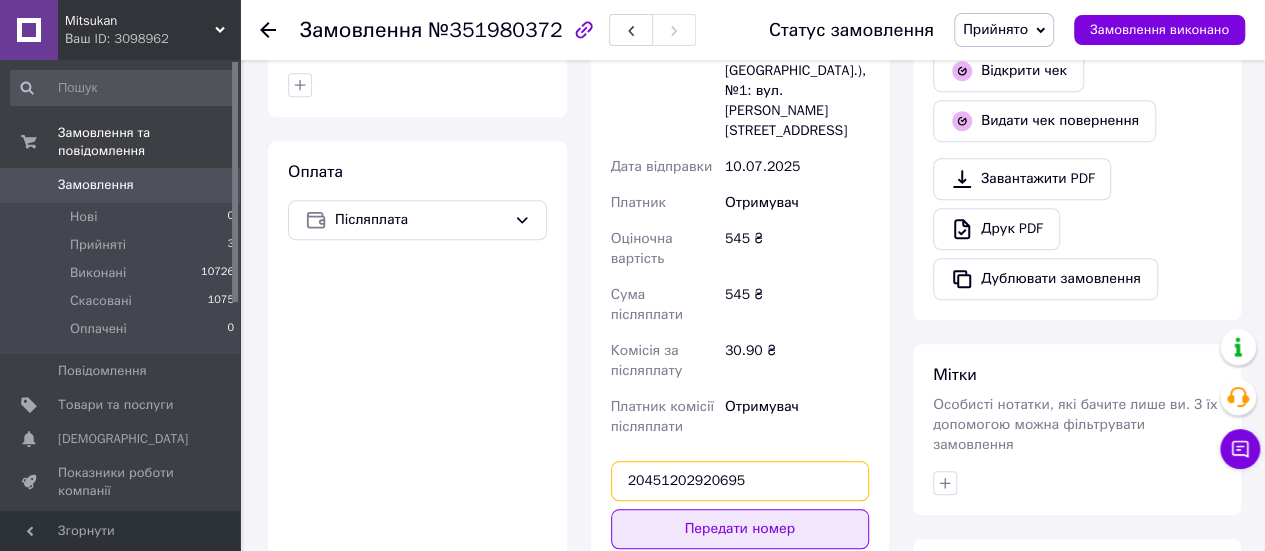 type on "20451202920695" 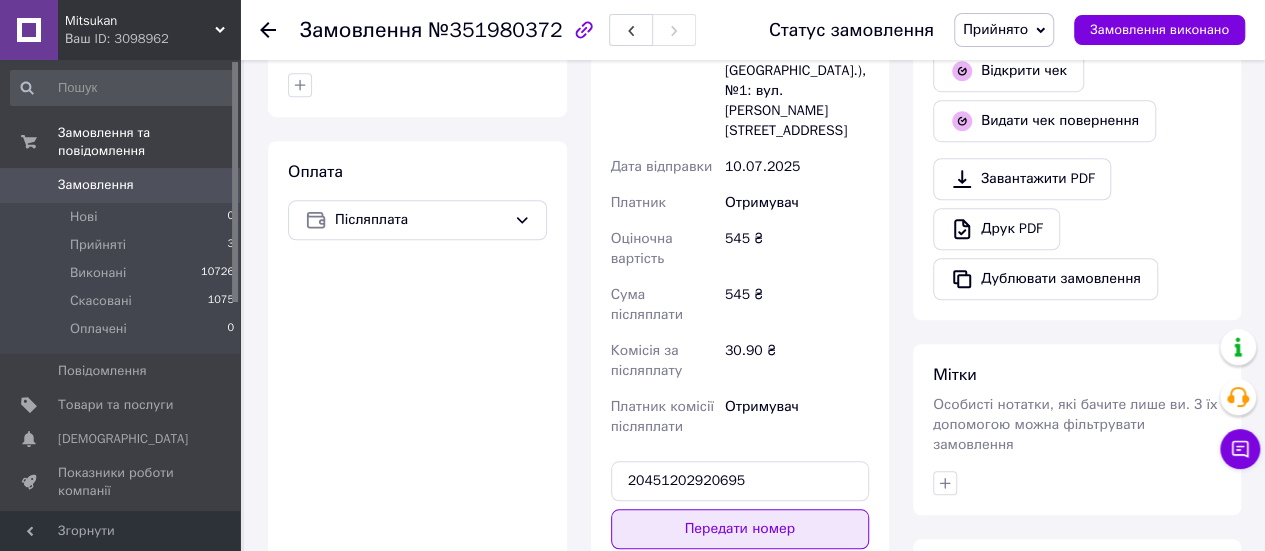 click on "Передати номер" at bounding box center [740, 529] 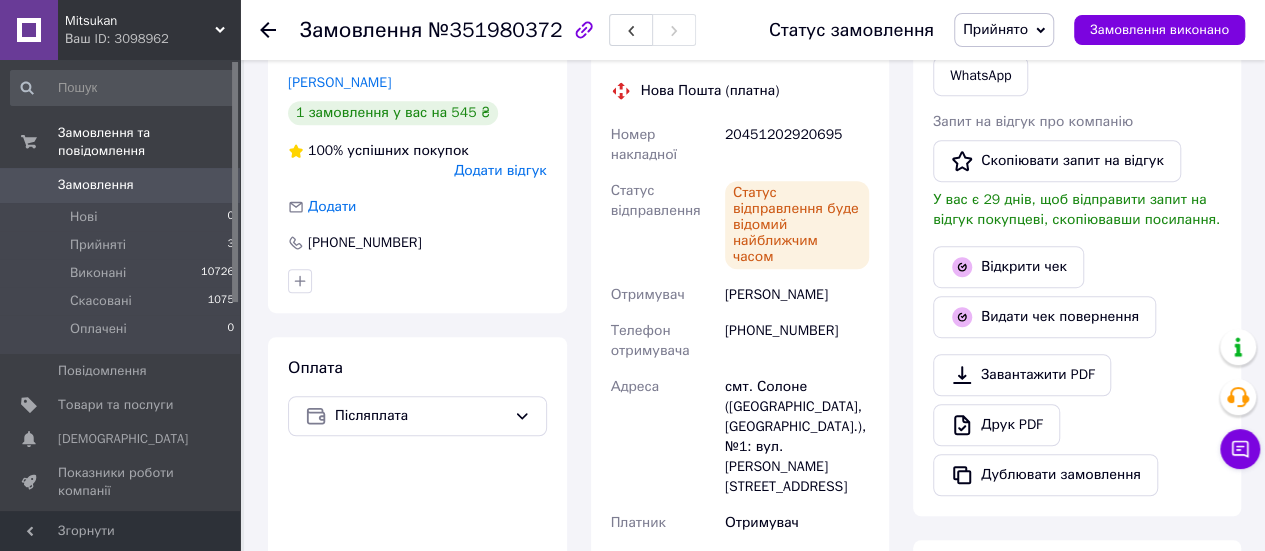 scroll, scrollTop: 479, scrollLeft: 0, axis: vertical 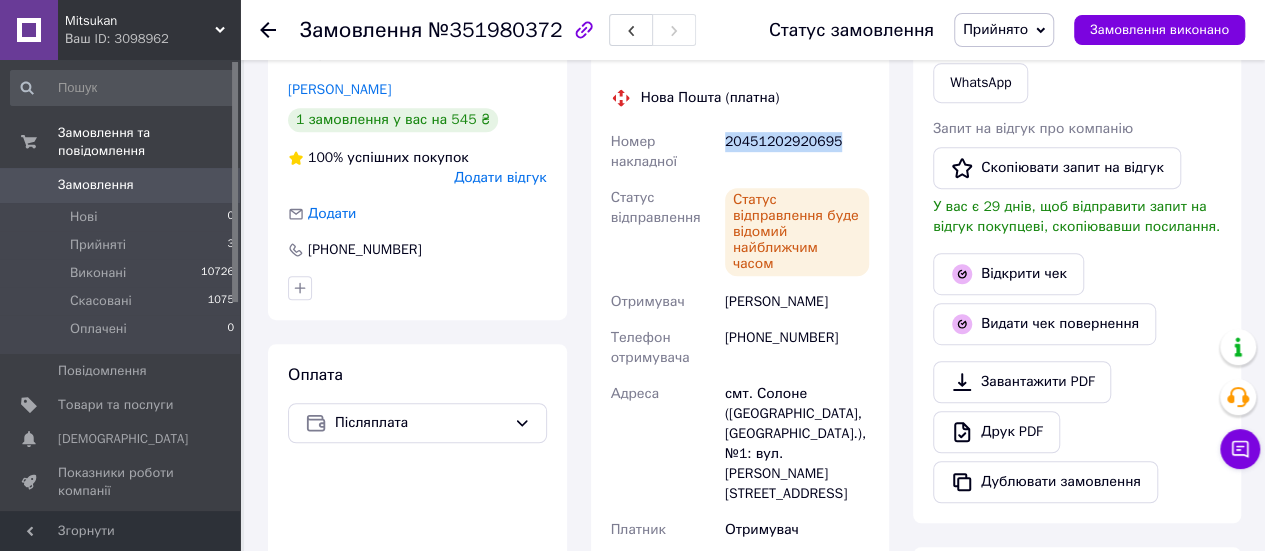 drag, startPoint x: 830, startPoint y: 144, endPoint x: 726, endPoint y: 145, distance: 104.00481 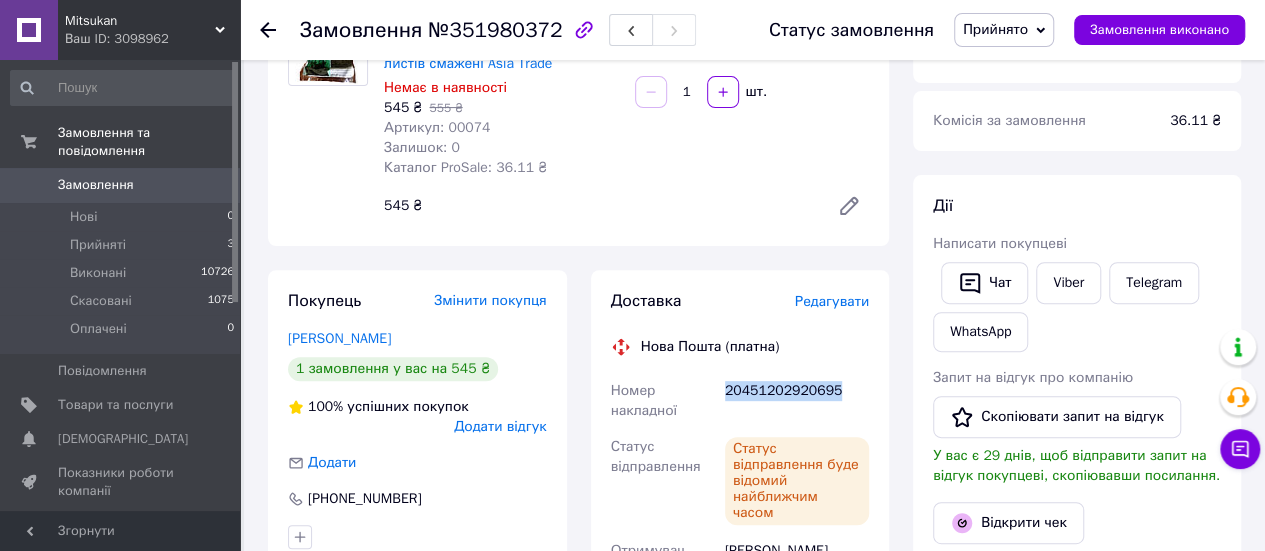scroll, scrollTop: 227, scrollLeft: 0, axis: vertical 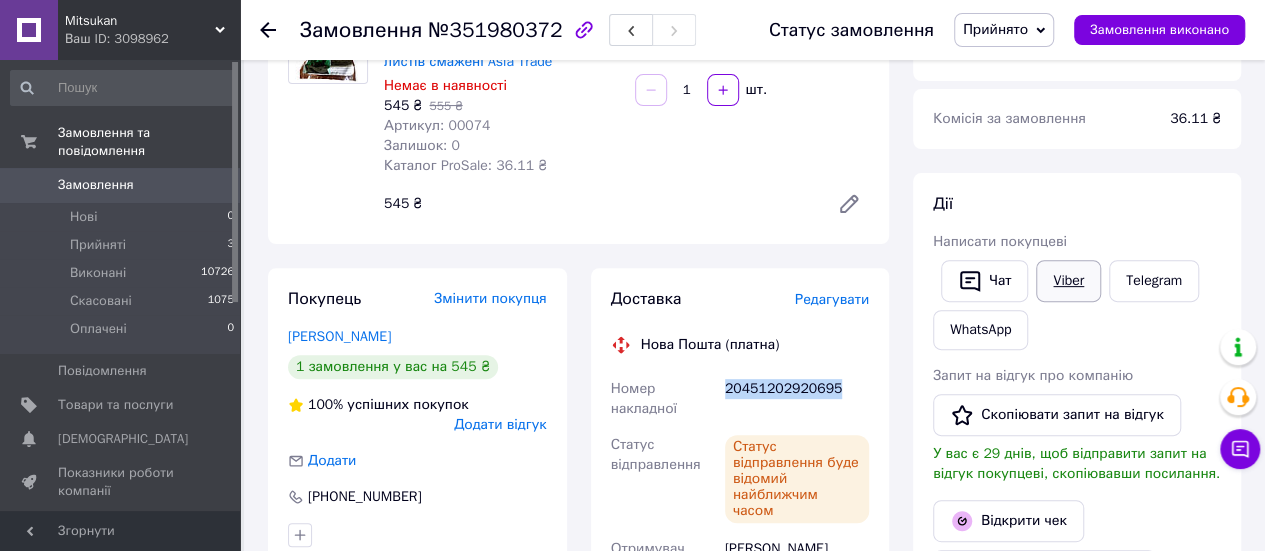 click on "Viber" at bounding box center [1068, 281] 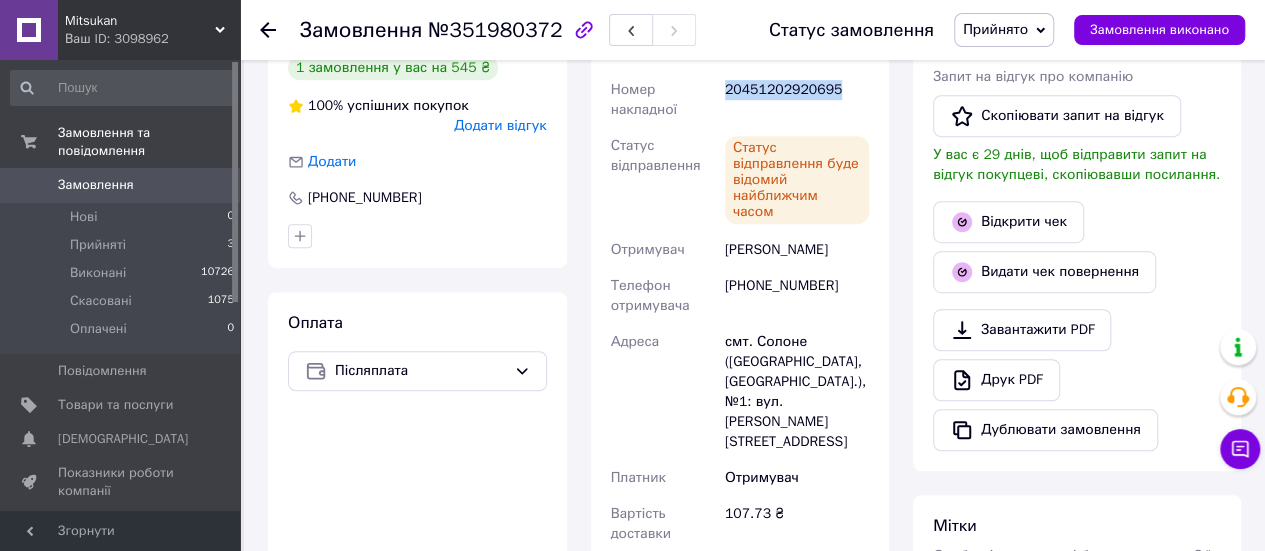 scroll, scrollTop: 0, scrollLeft: 0, axis: both 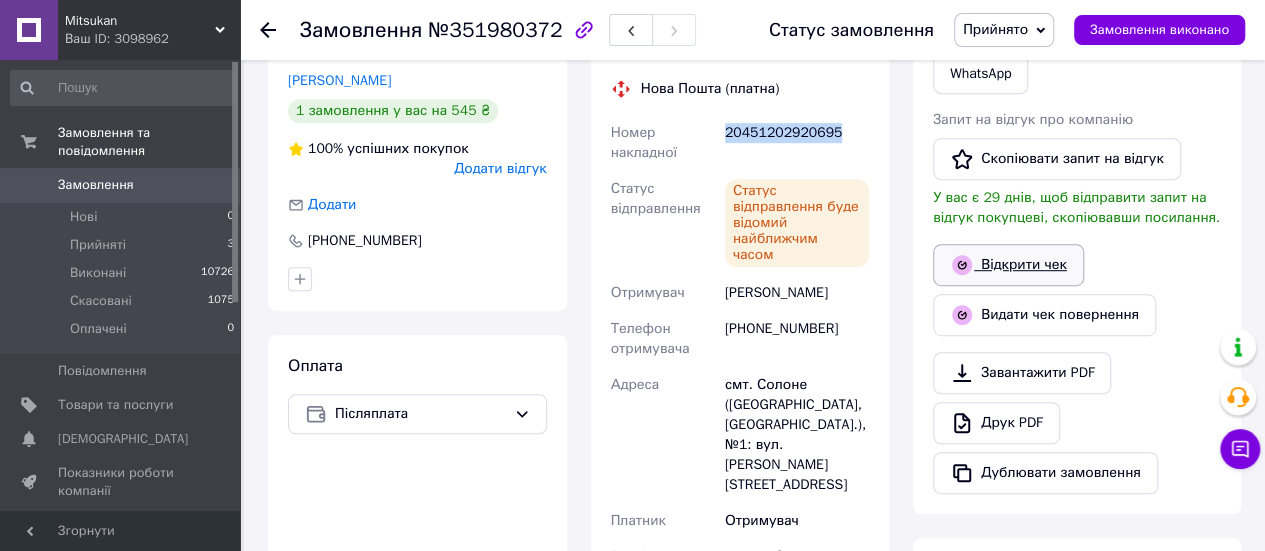 click on "Відкрити чек" at bounding box center (1008, 265) 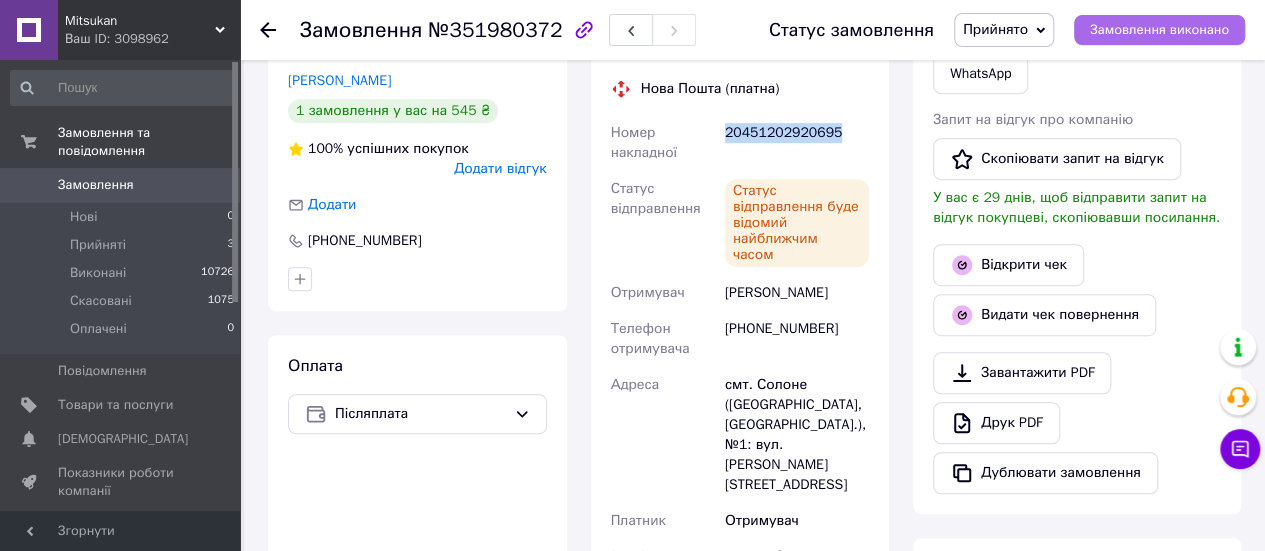 click on "Замовлення виконано" at bounding box center (1159, 30) 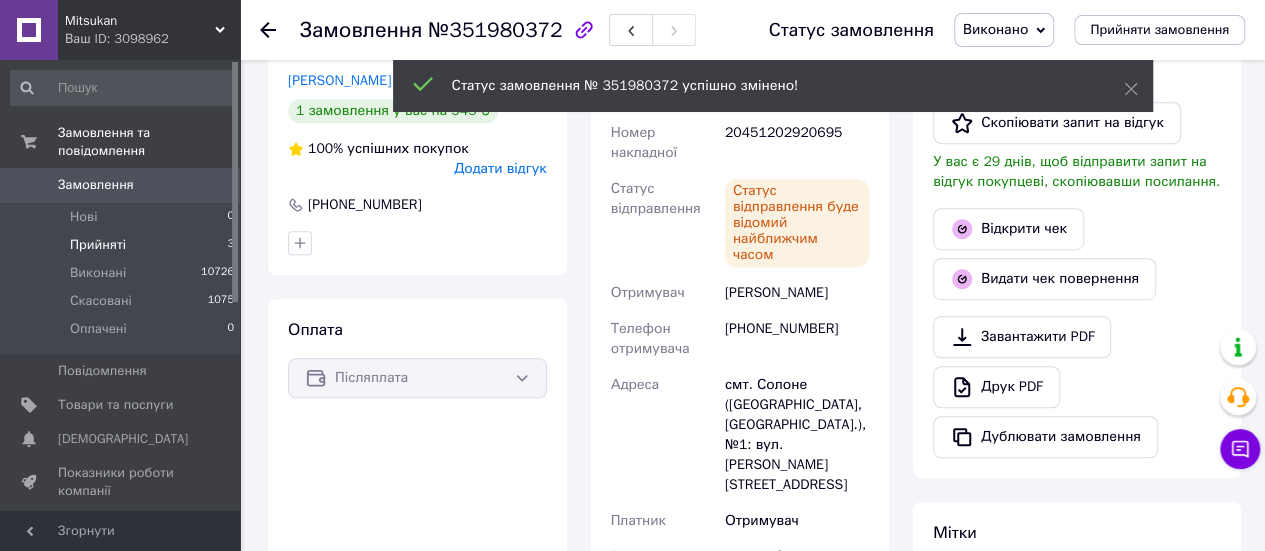 click on "Прийняті 3" at bounding box center (123, 245) 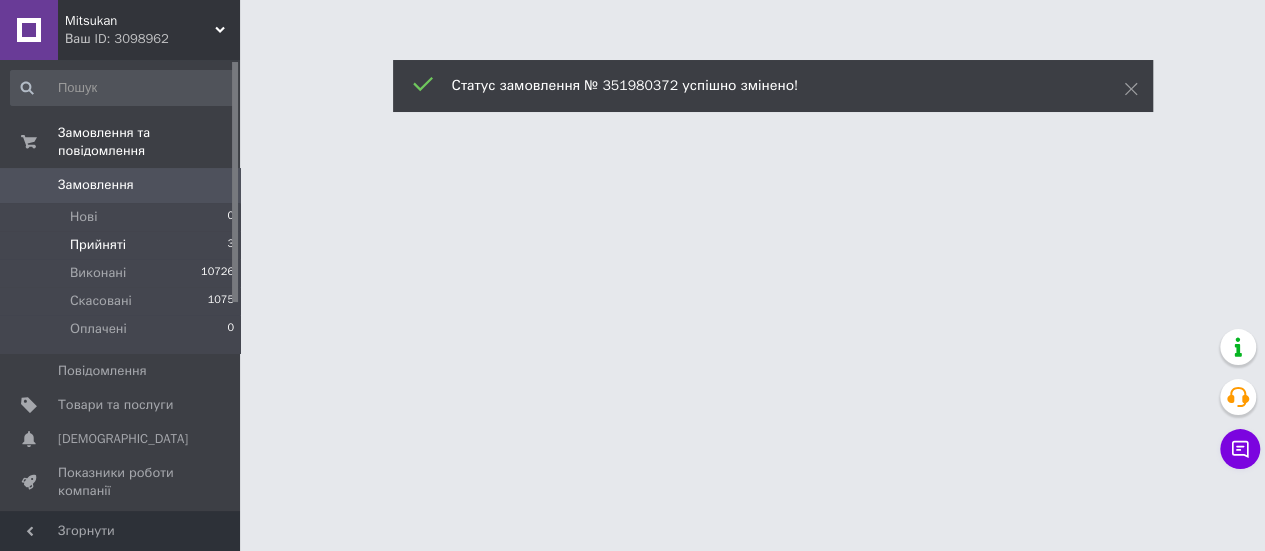 scroll, scrollTop: 0, scrollLeft: 0, axis: both 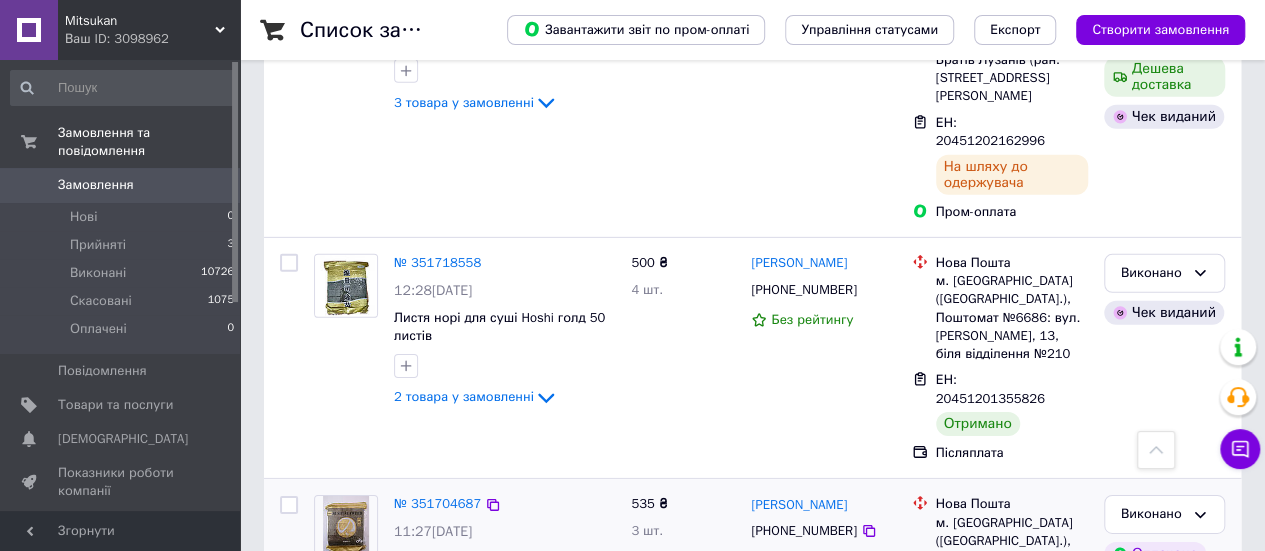 click on "4 товара у замовленні" at bounding box center [464, 619] 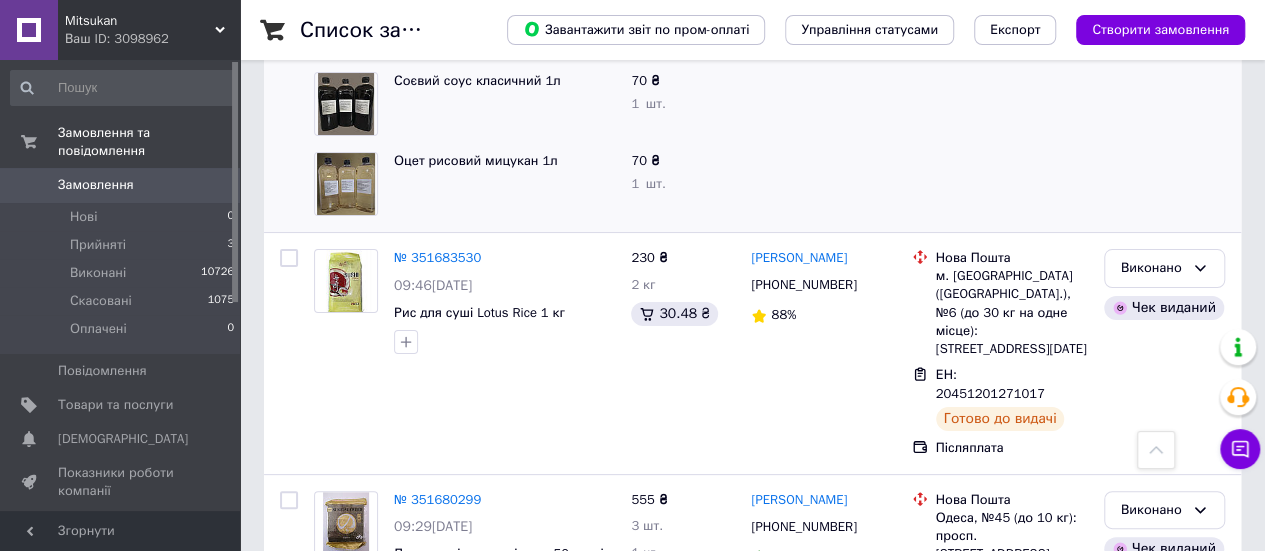 scroll, scrollTop: 3946, scrollLeft: 0, axis: vertical 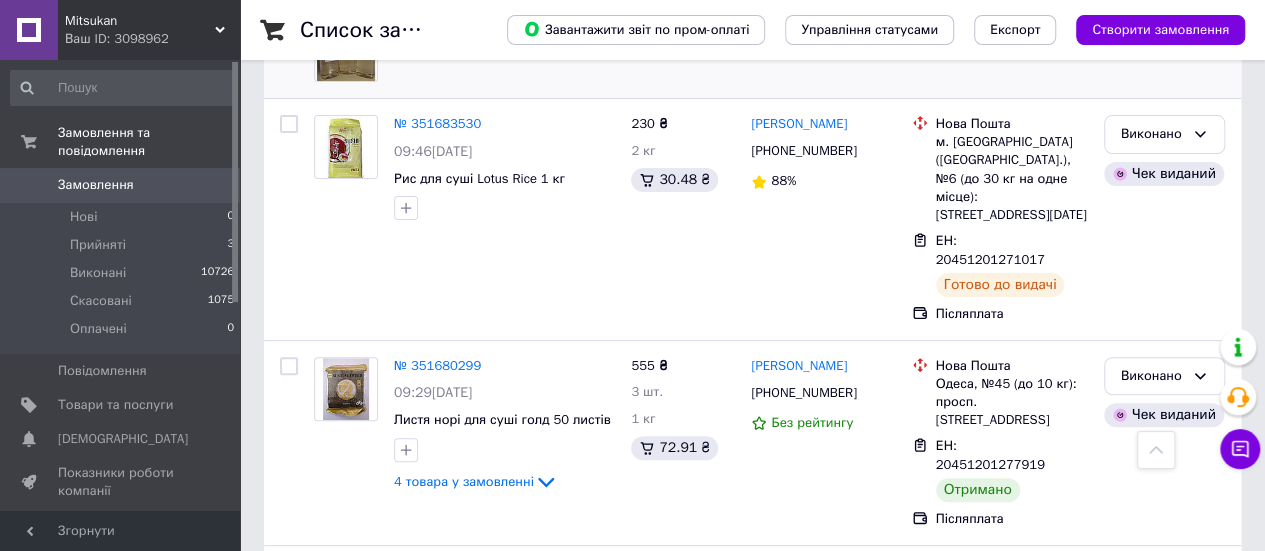 click on "№ 351640509" at bounding box center (437, 774) 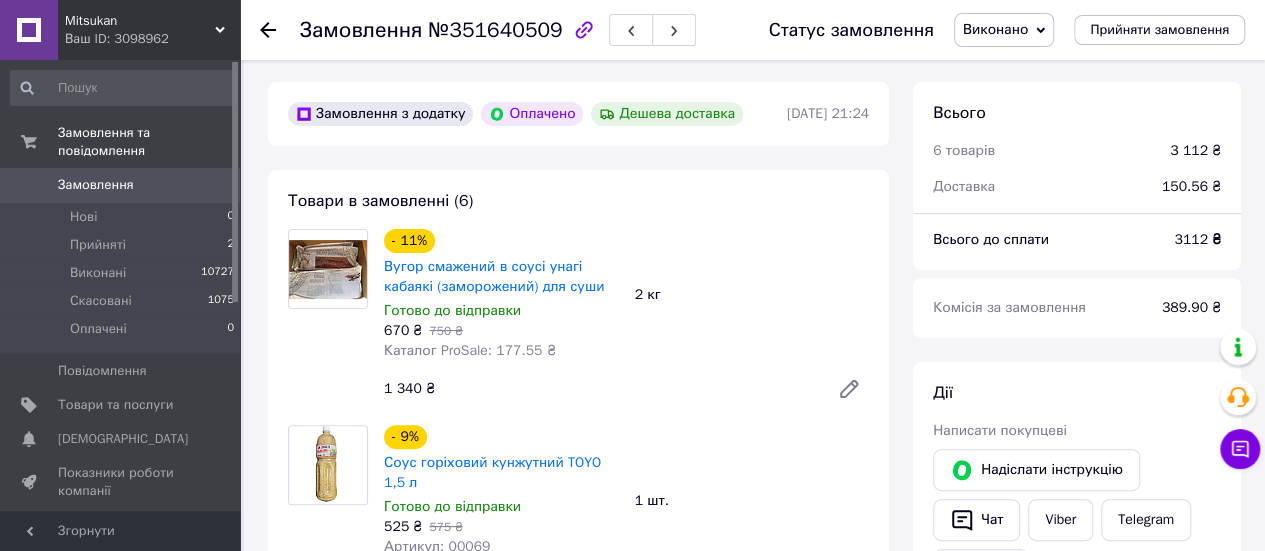 scroll, scrollTop: 0, scrollLeft: 0, axis: both 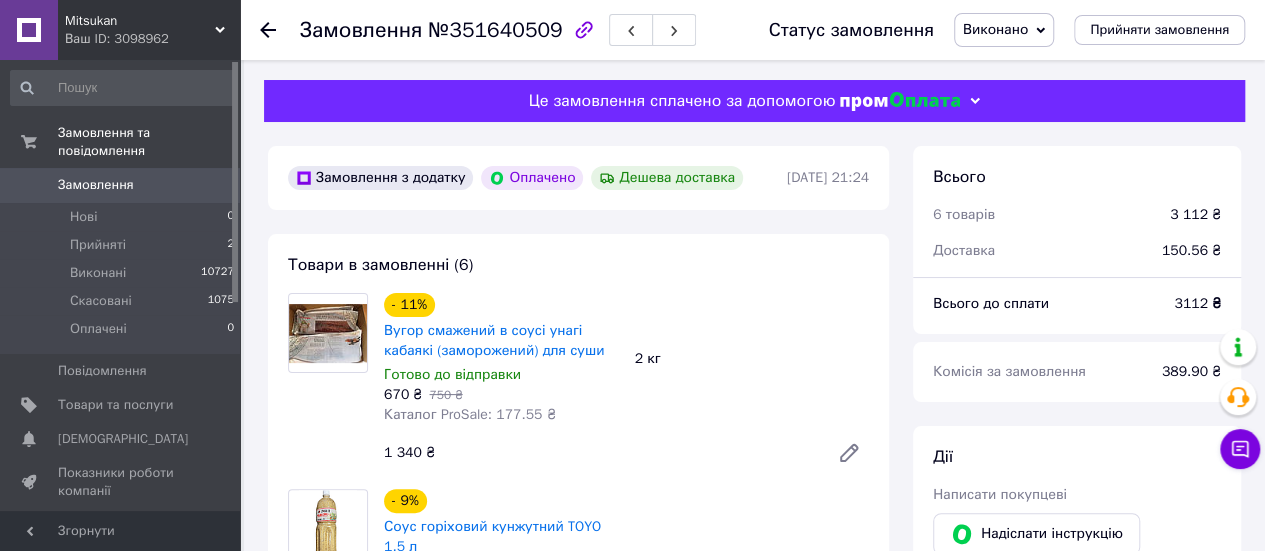 click 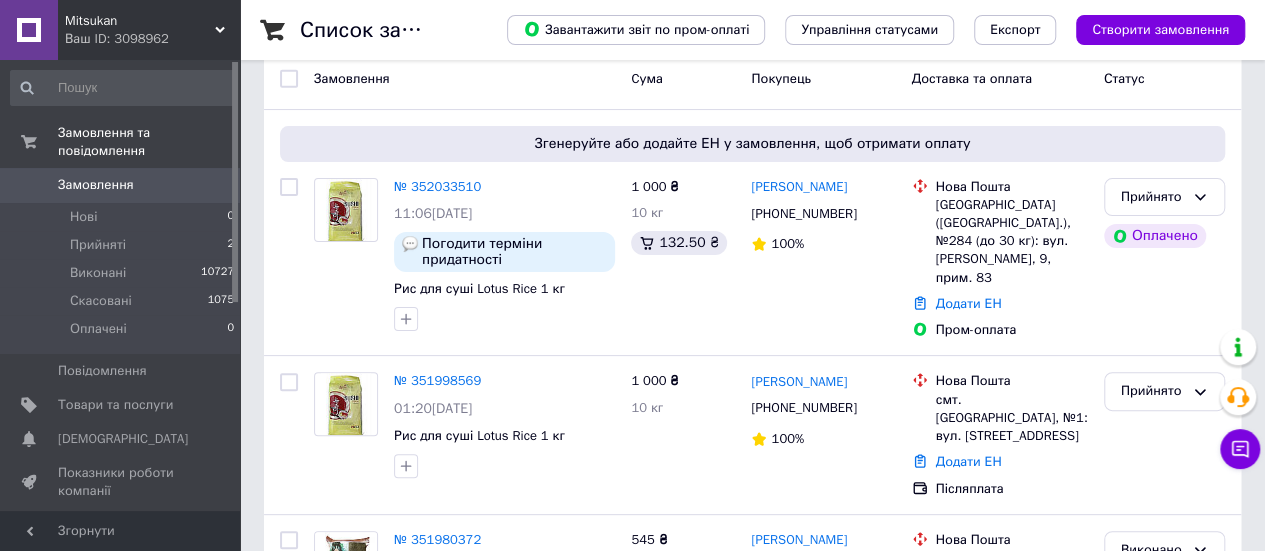 scroll, scrollTop: 160, scrollLeft: 0, axis: vertical 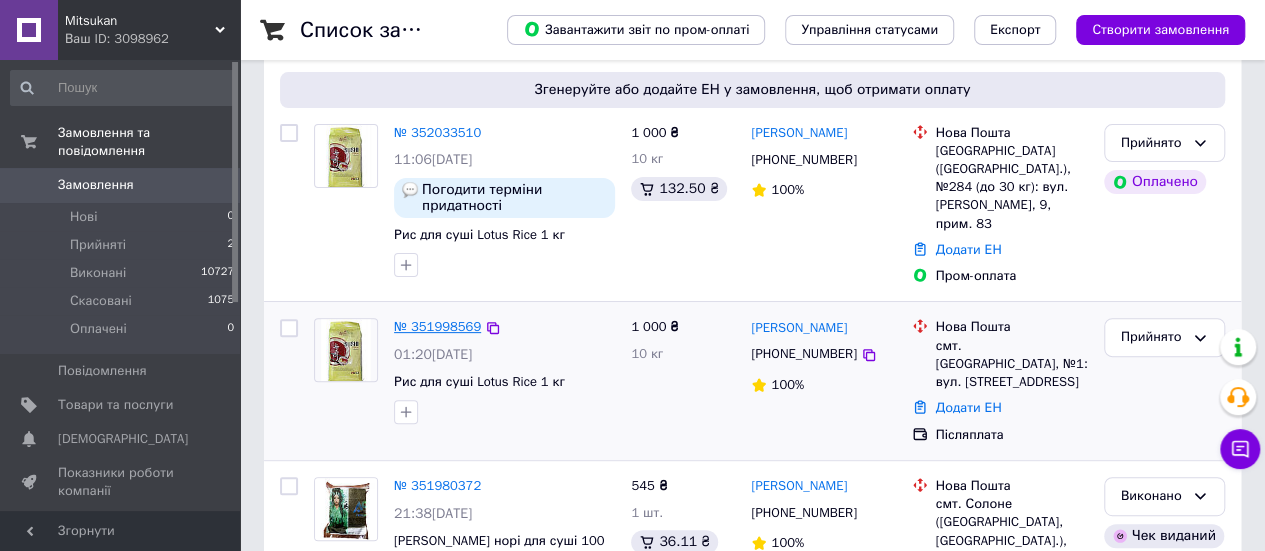 click on "№ 351998569" at bounding box center (437, 326) 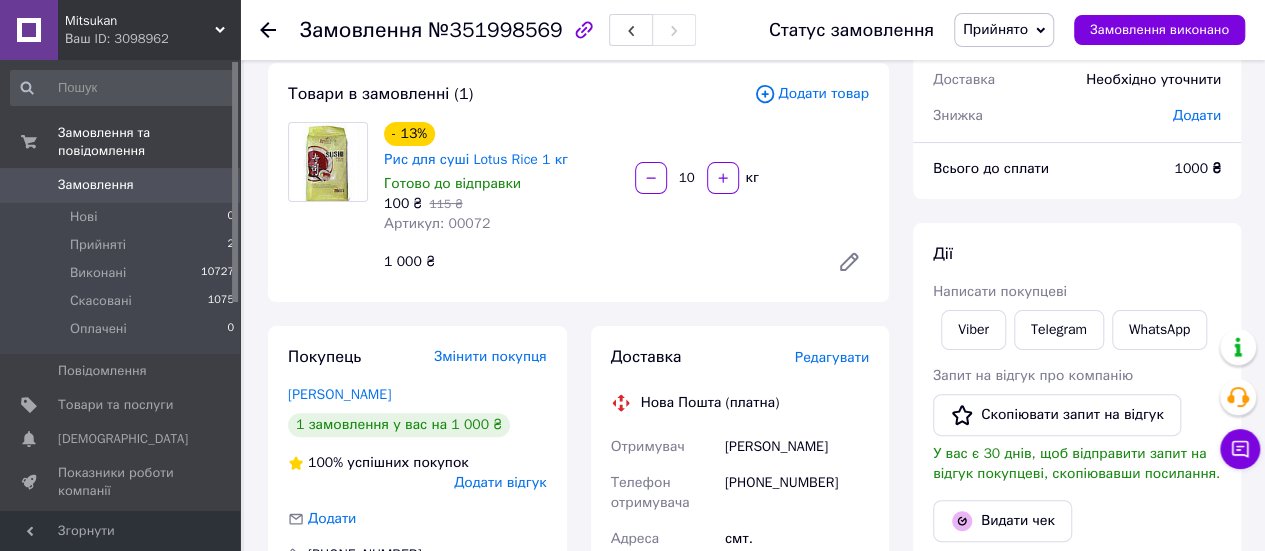 scroll, scrollTop: 63, scrollLeft: 0, axis: vertical 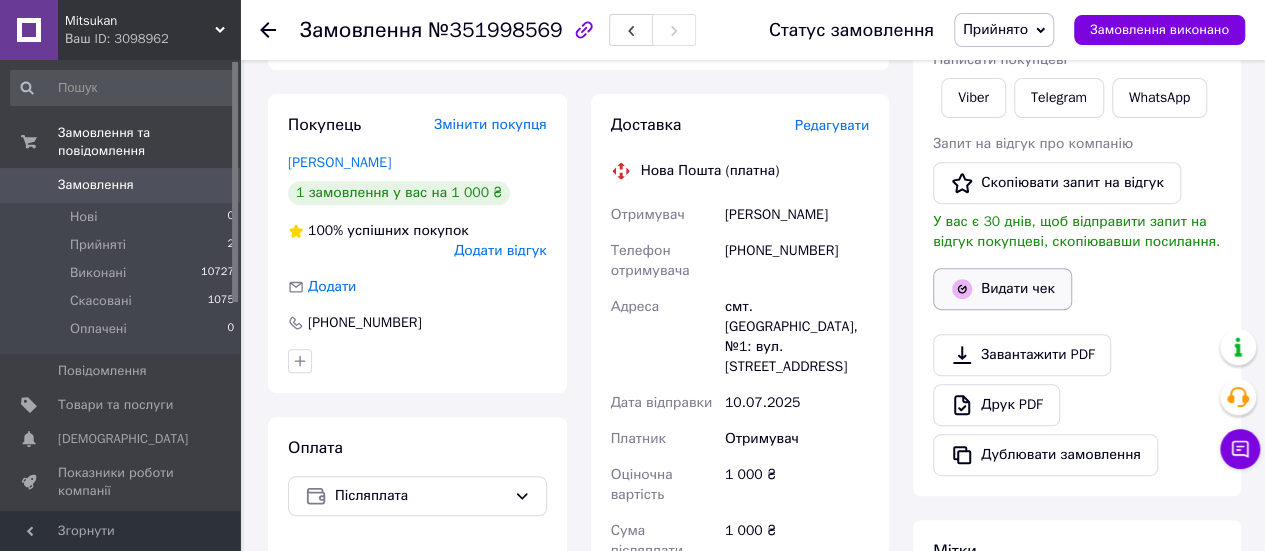 click on "Видати чек" at bounding box center (1002, 289) 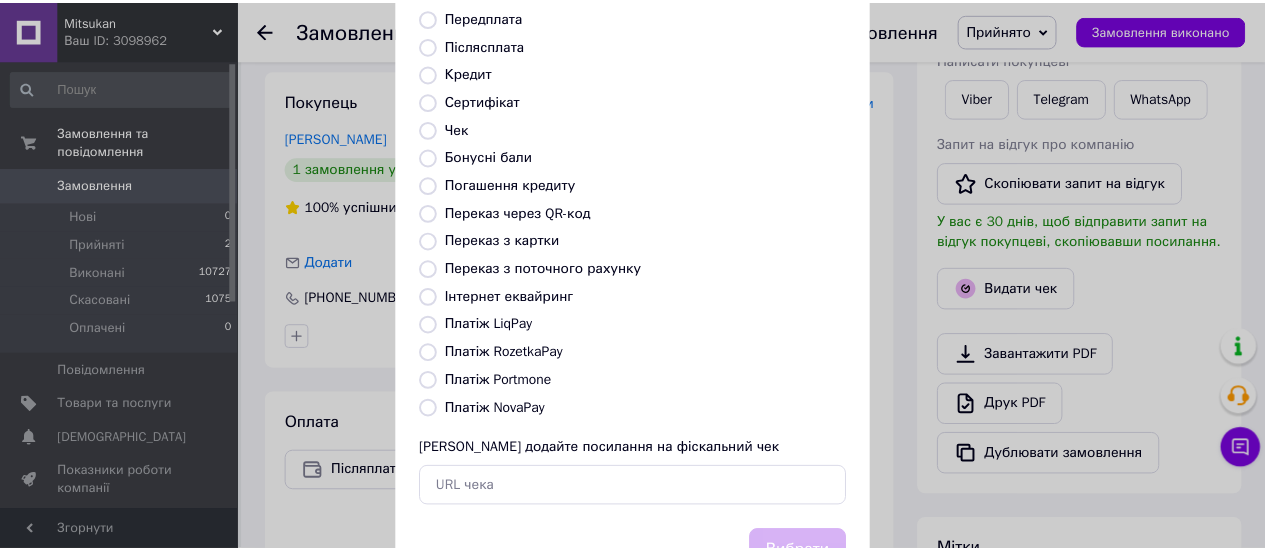 scroll, scrollTop: 228, scrollLeft: 0, axis: vertical 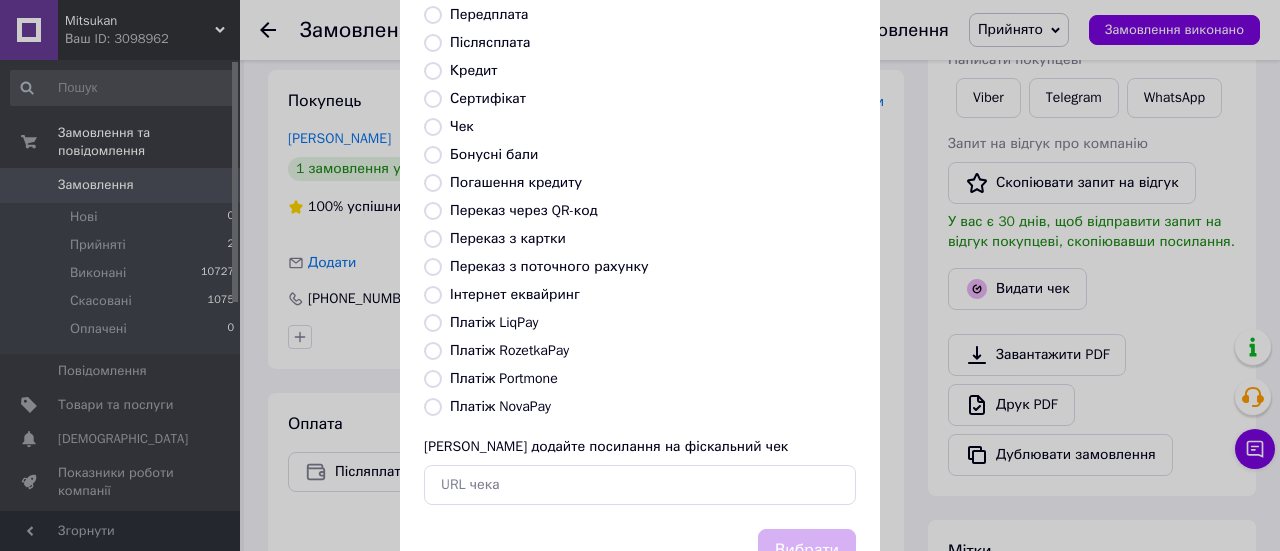 click on "Платіж NovaPay" at bounding box center (500, 406) 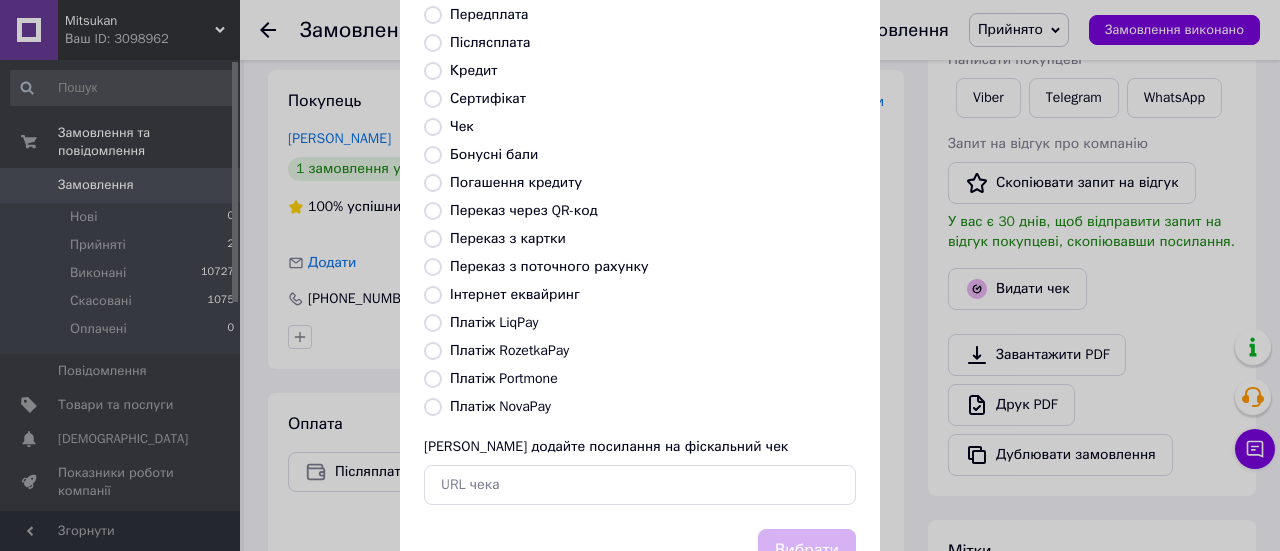 radio on "true" 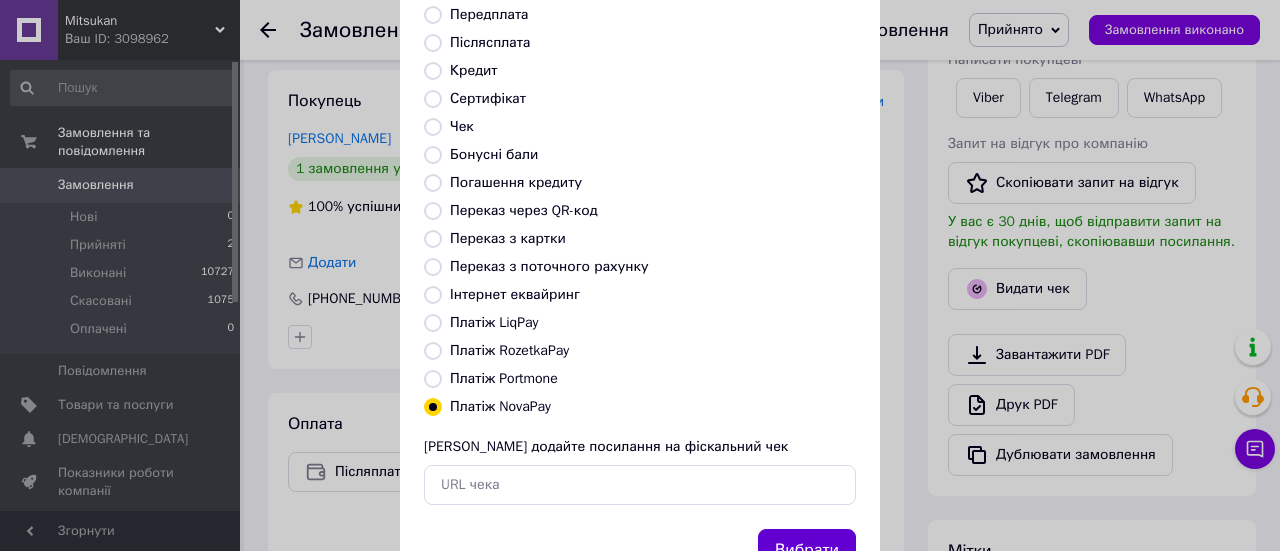 click on "Вибрати" at bounding box center (807, 550) 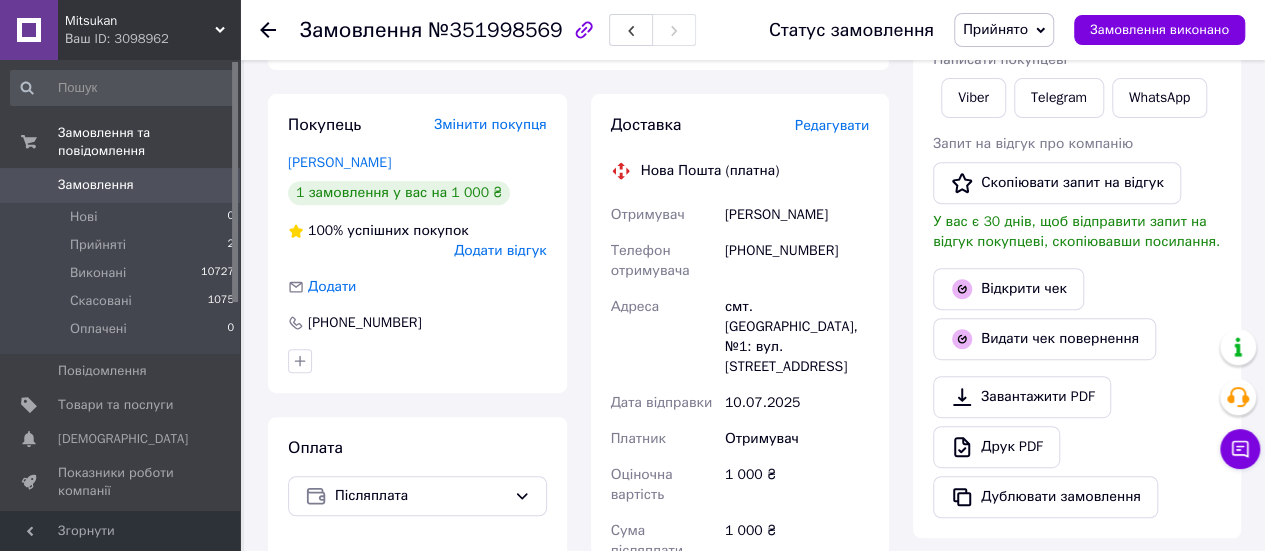 scroll, scrollTop: 577, scrollLeft: 0, axis: vertical 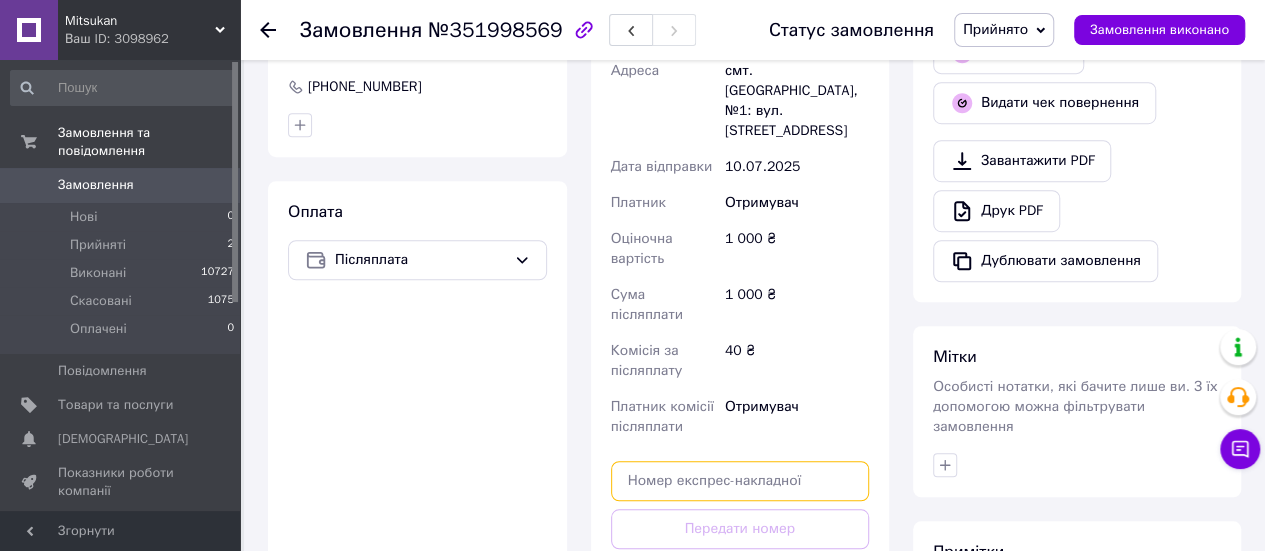 click at bounding box center (740, 481) 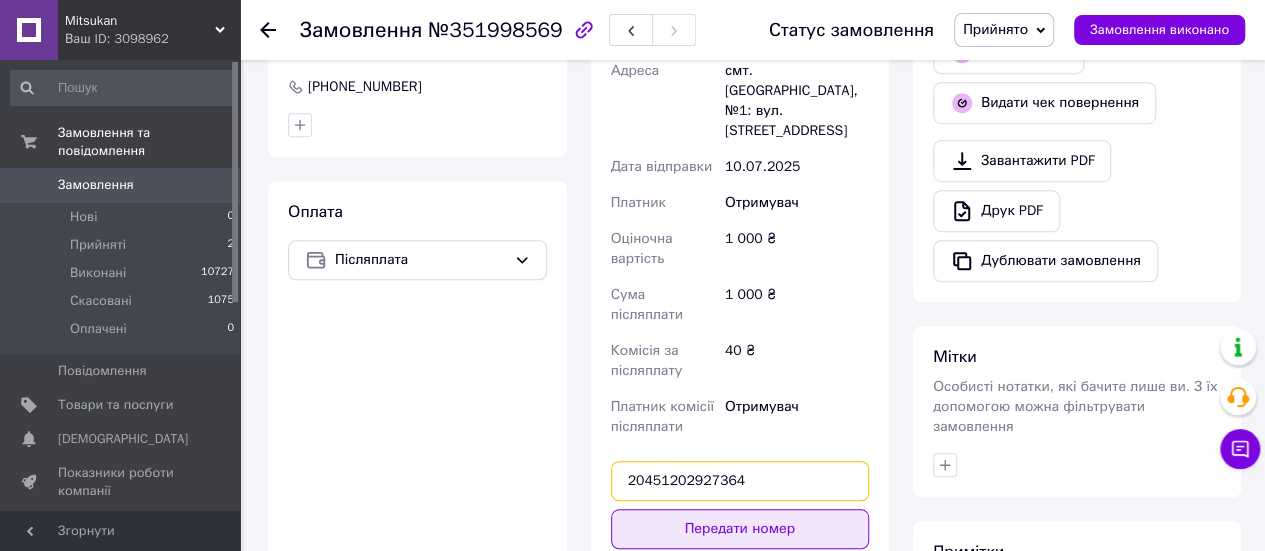 type on "20451202927364" 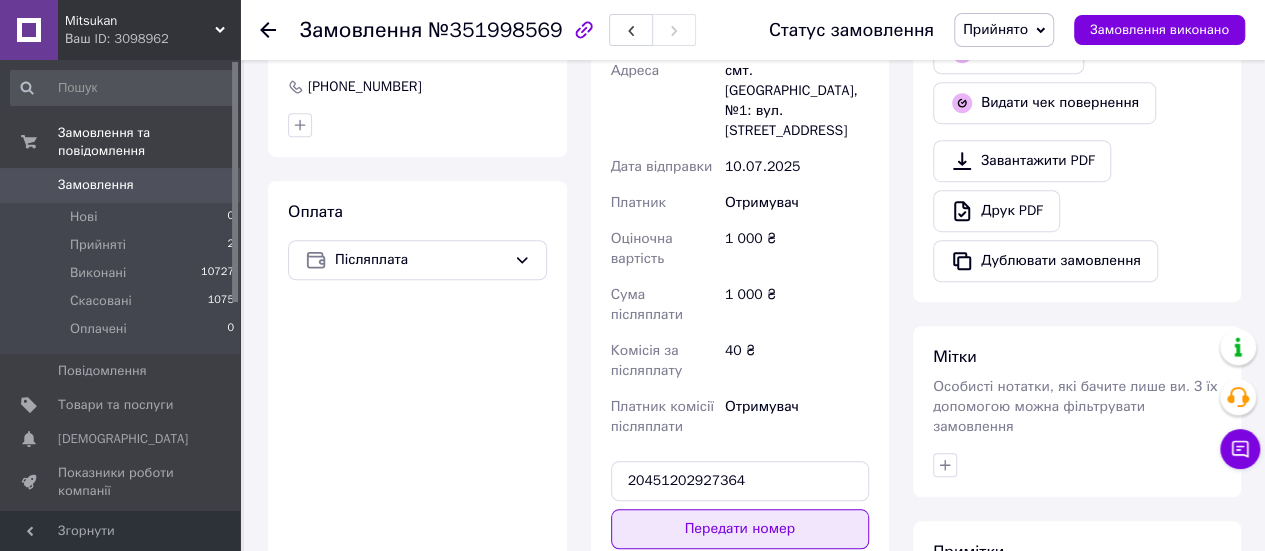 click on "Передати номер" at bounding box center [740, 529] 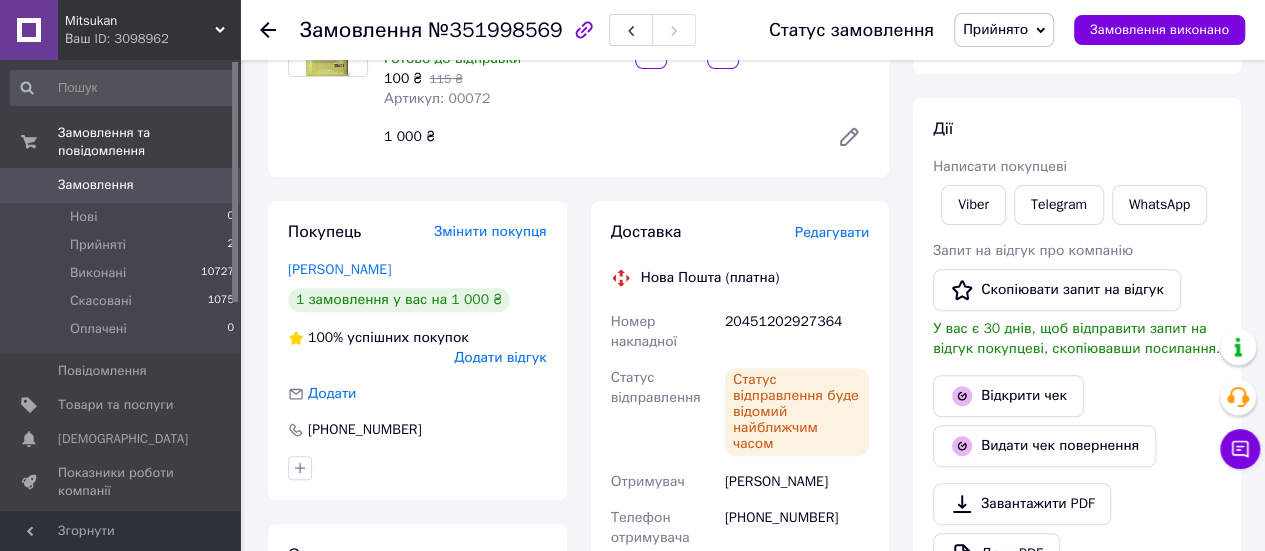 scroll, scrollTop: 125, scrollLeft: 0, axis: vertical 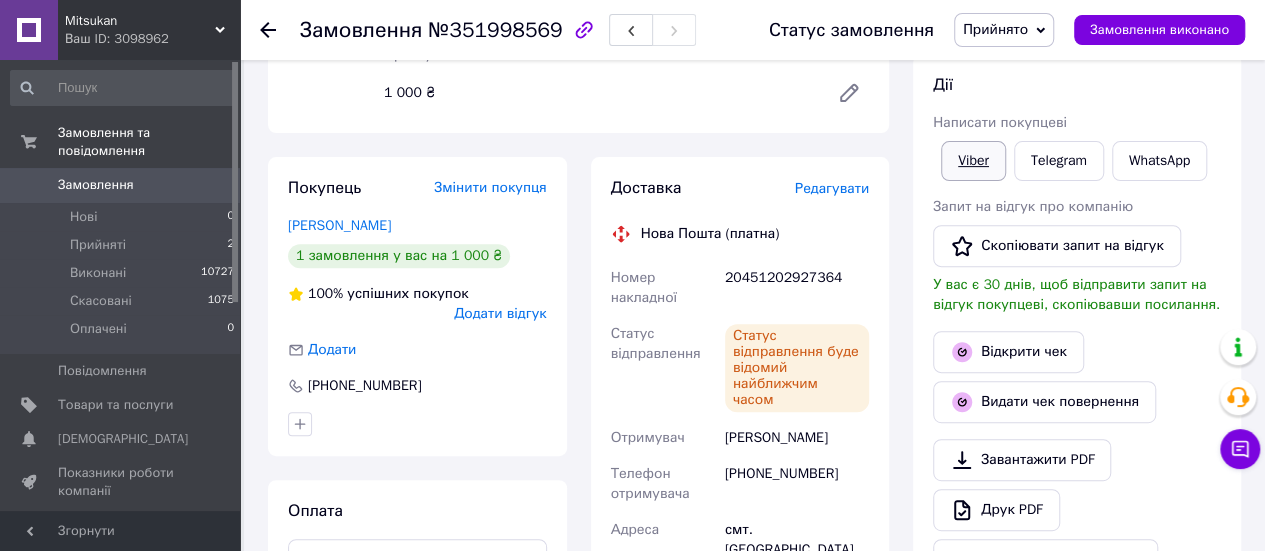 click on "Viber" at bounding box center (973, 161) 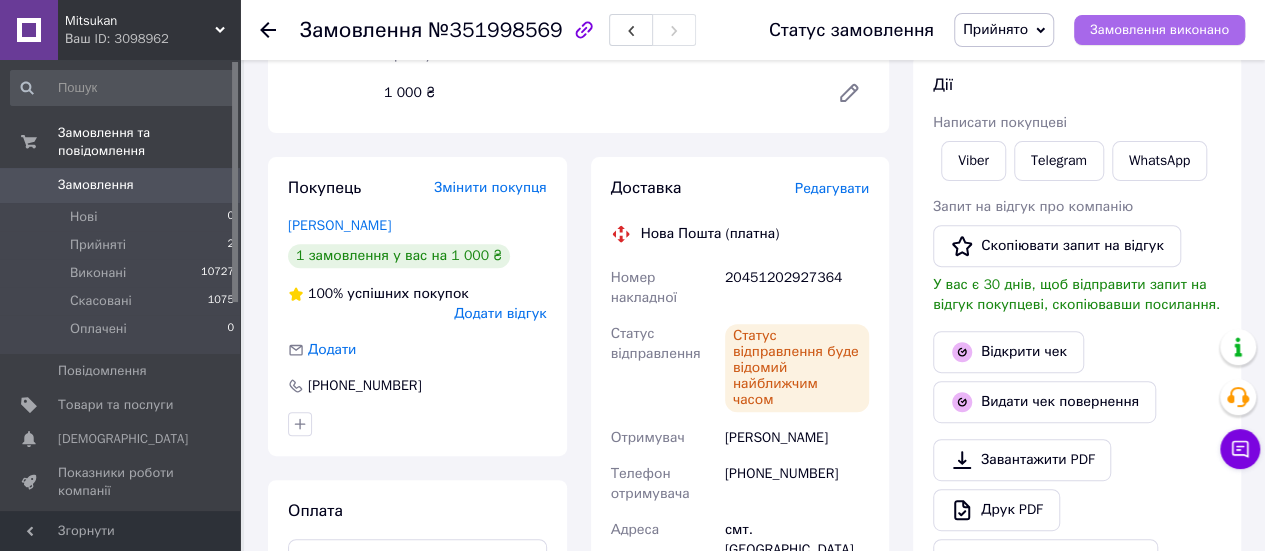 click on "Замовлення виконано" at bounding box center [1159, 30] 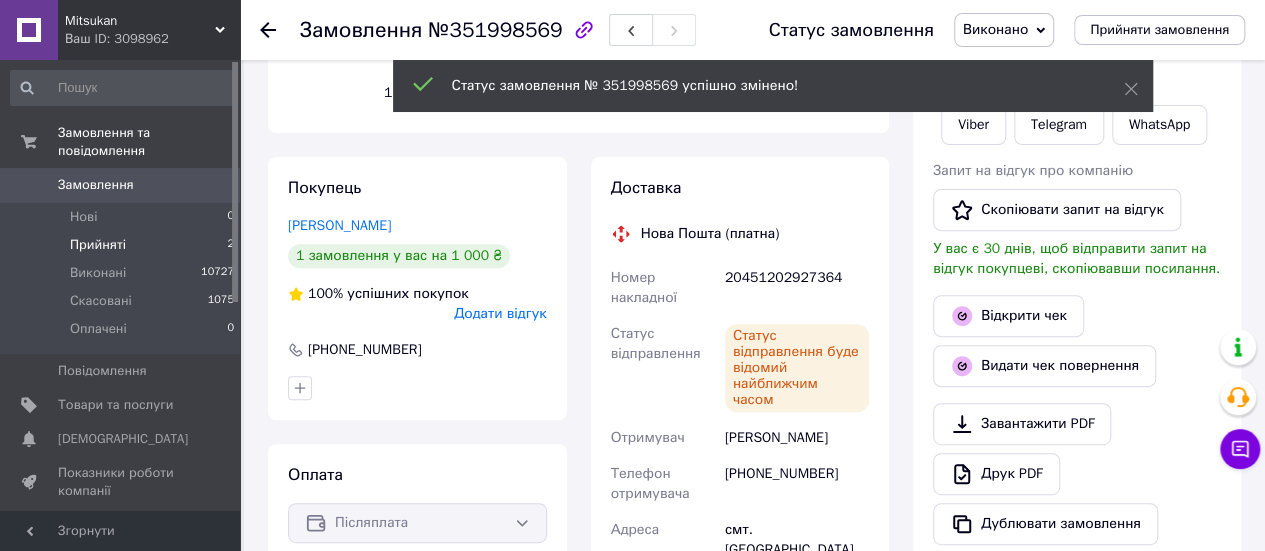 click on "Прийняті" at bounding box center [98, 245] 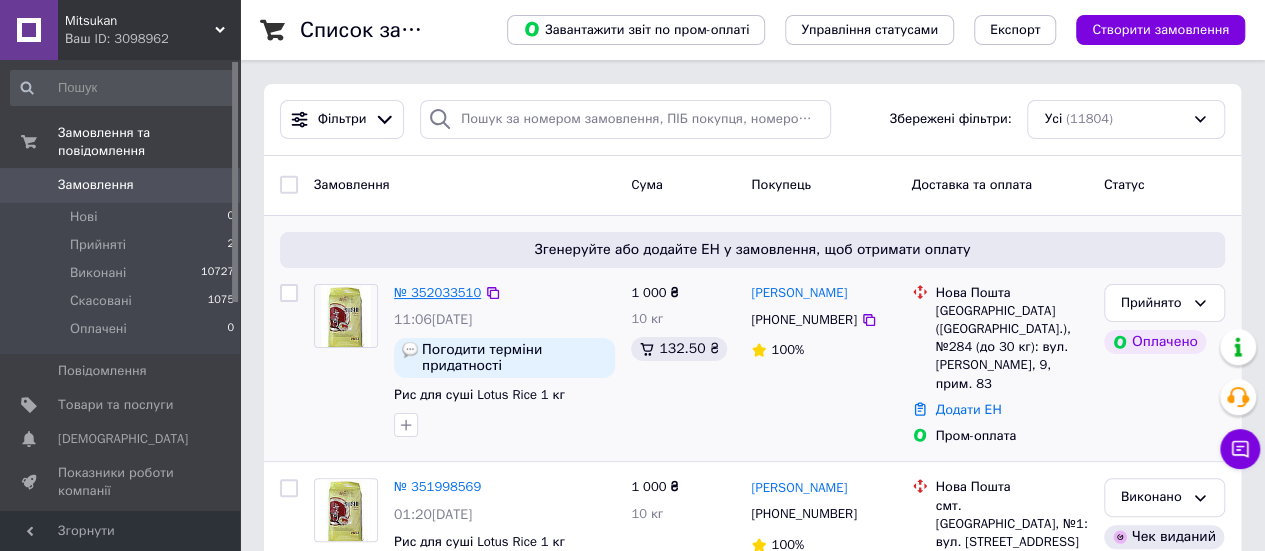 click on "№ 352033510" at bounding box center [437, 292] 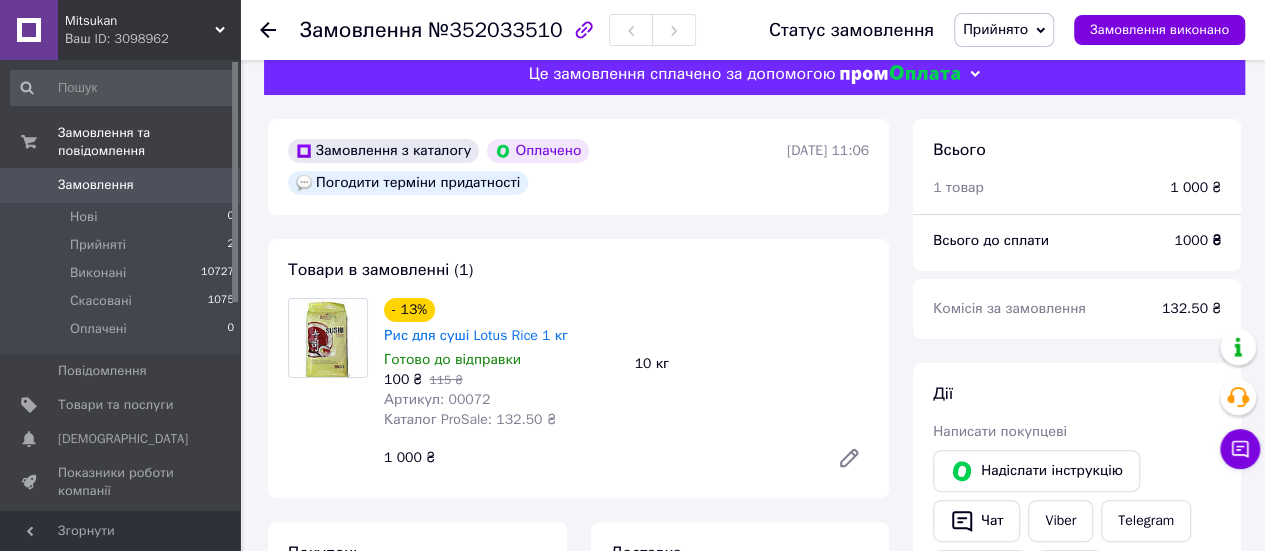scroll, scrollTop: 58, scrollLeft: 0, axis: vertical 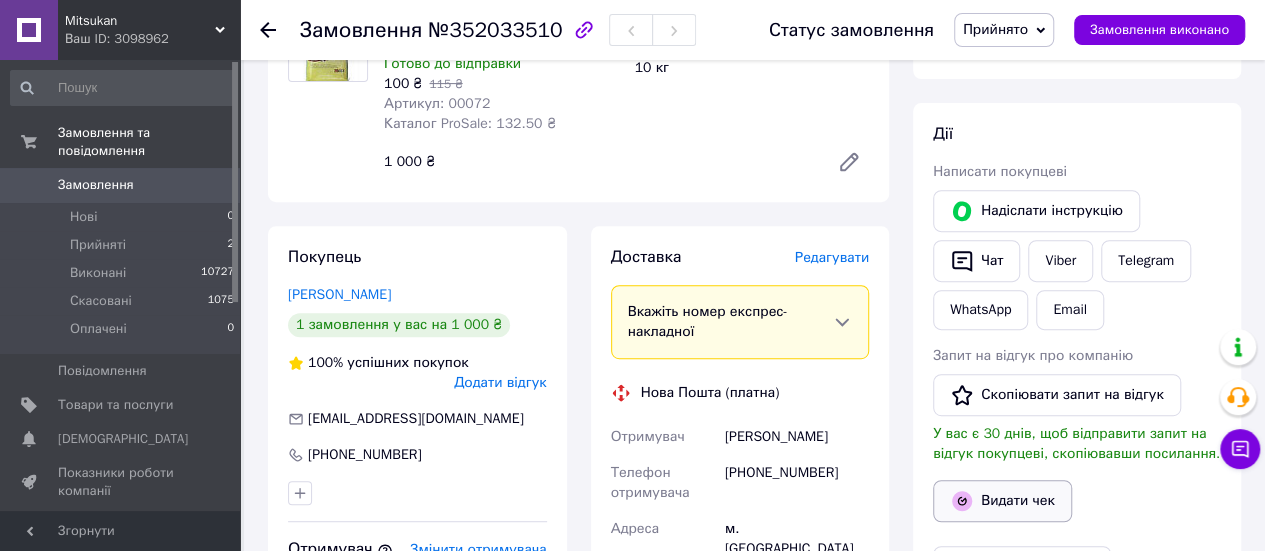 click on "Видати чек" at bounding box center (1002, 501) 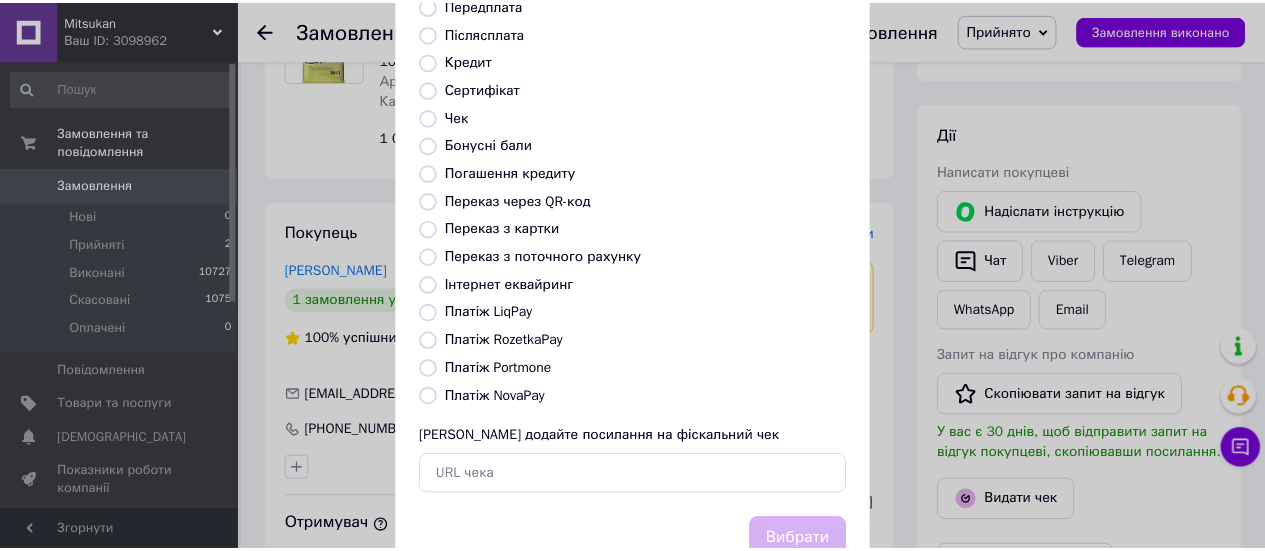 scroll, scrollTop: 242, scrollLeft: 0, axis: vertical 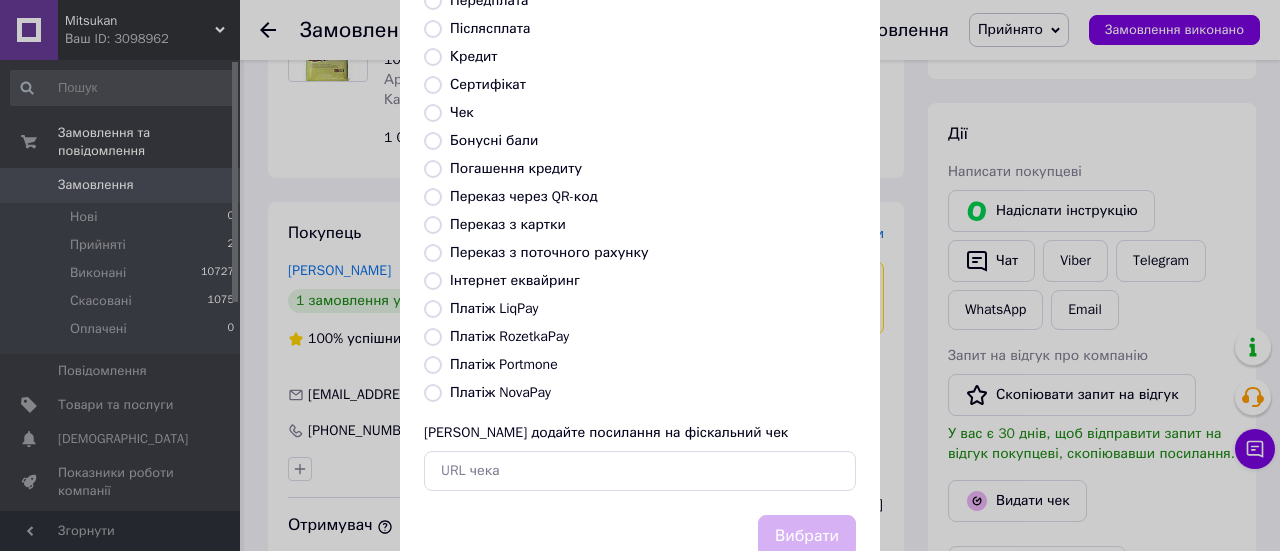 click on "Платіж RozetkaPay" at bounding box center (509, 336) 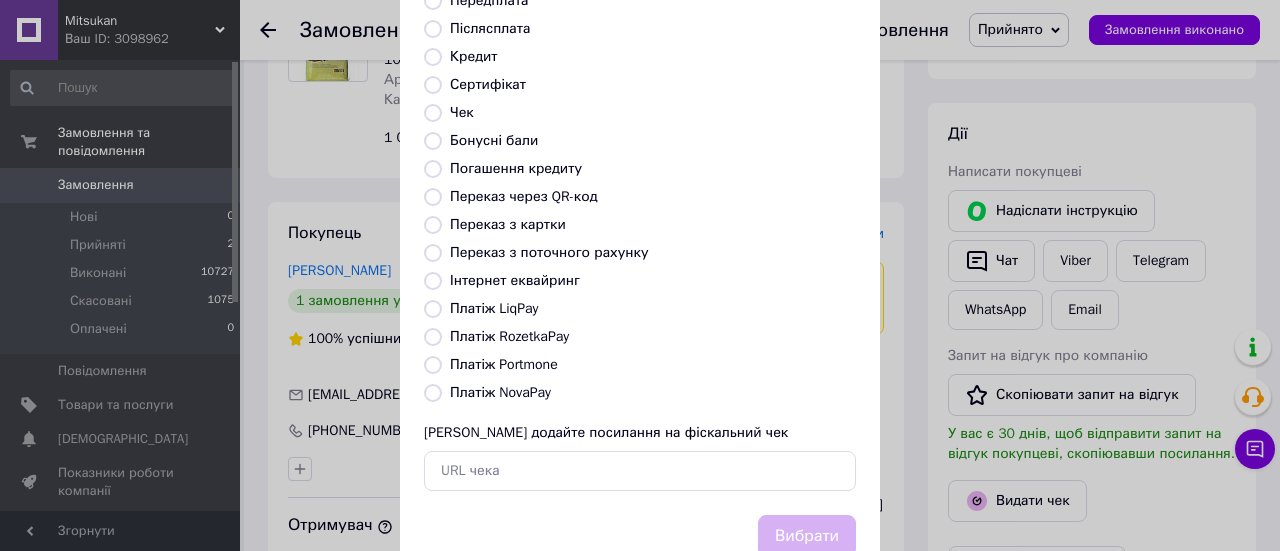 radio on "true" 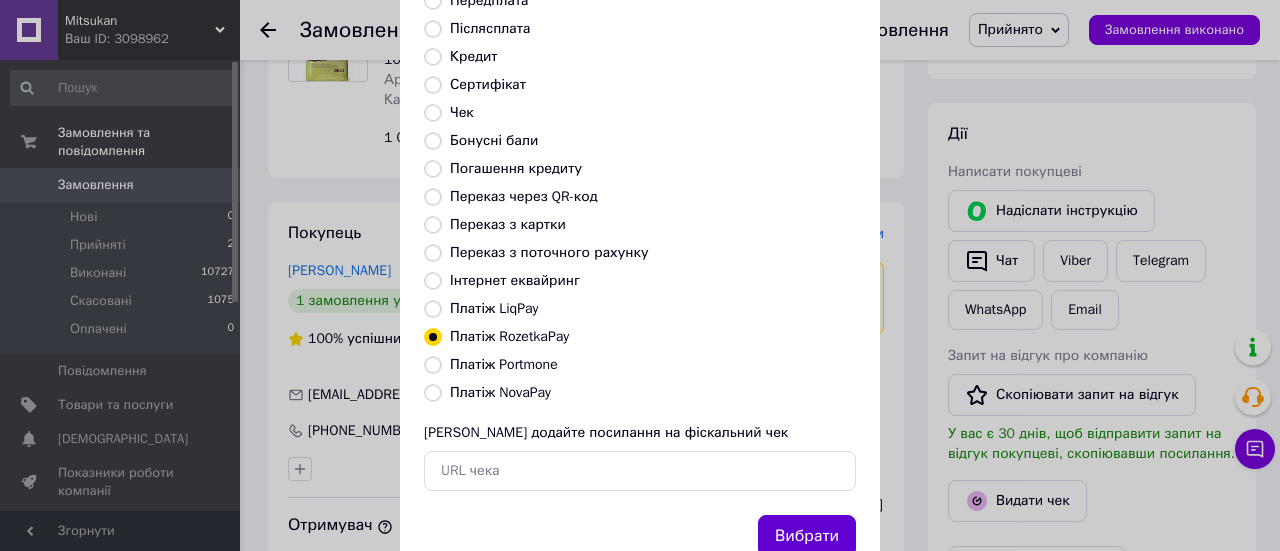 click on "Вибрати" at bounding box center [807, 536] 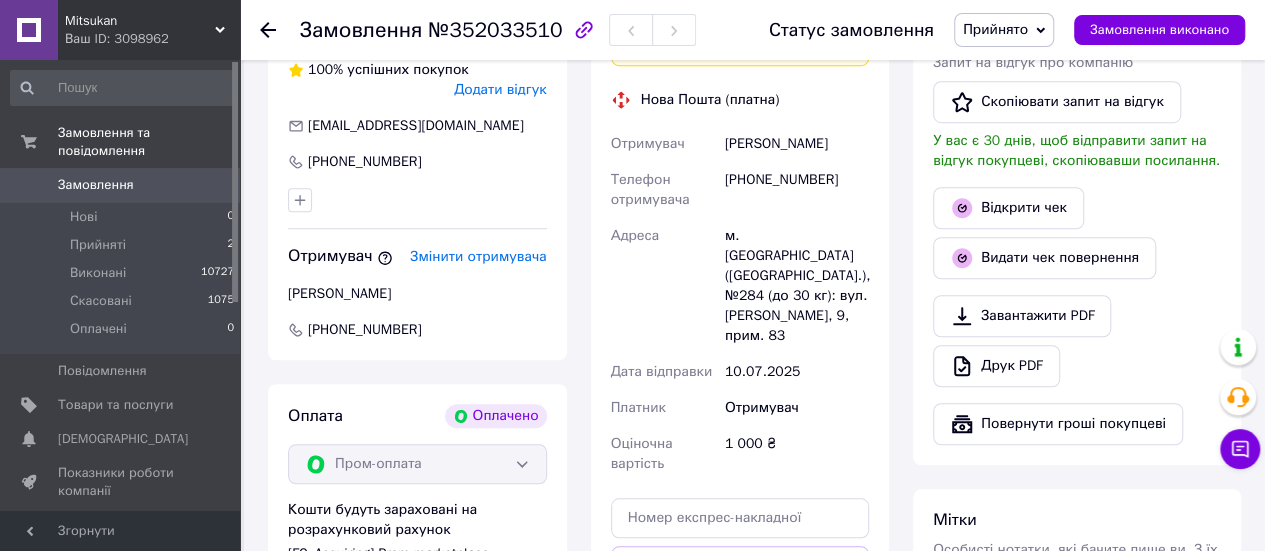 scroll, scrollTop: 686, scrollLeft: 0, axis: vertical 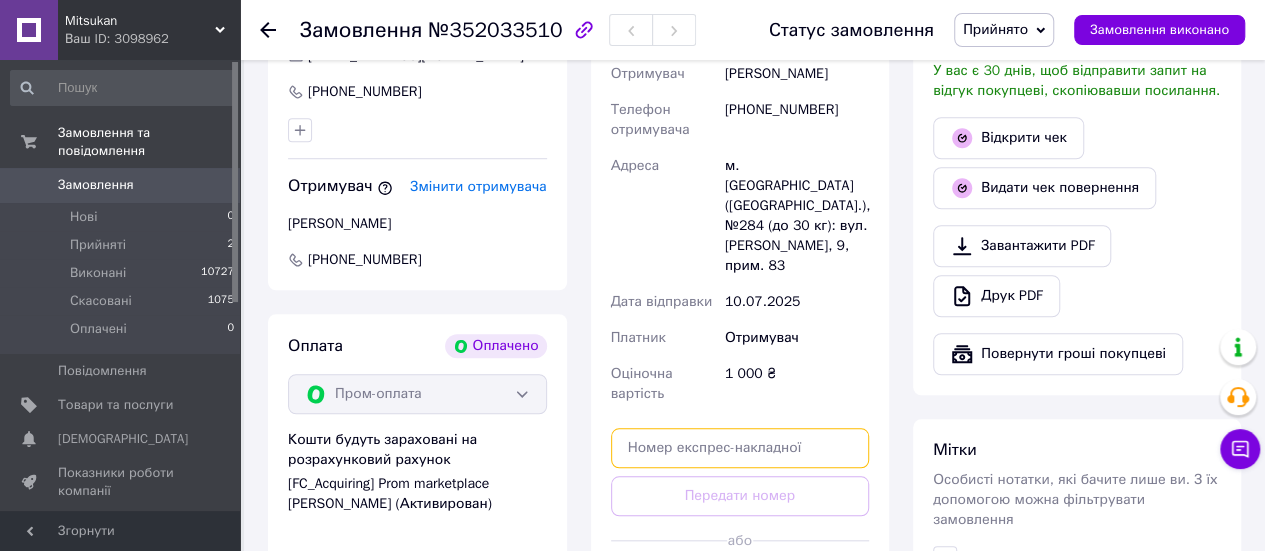 click at bounding box center [740, 448] 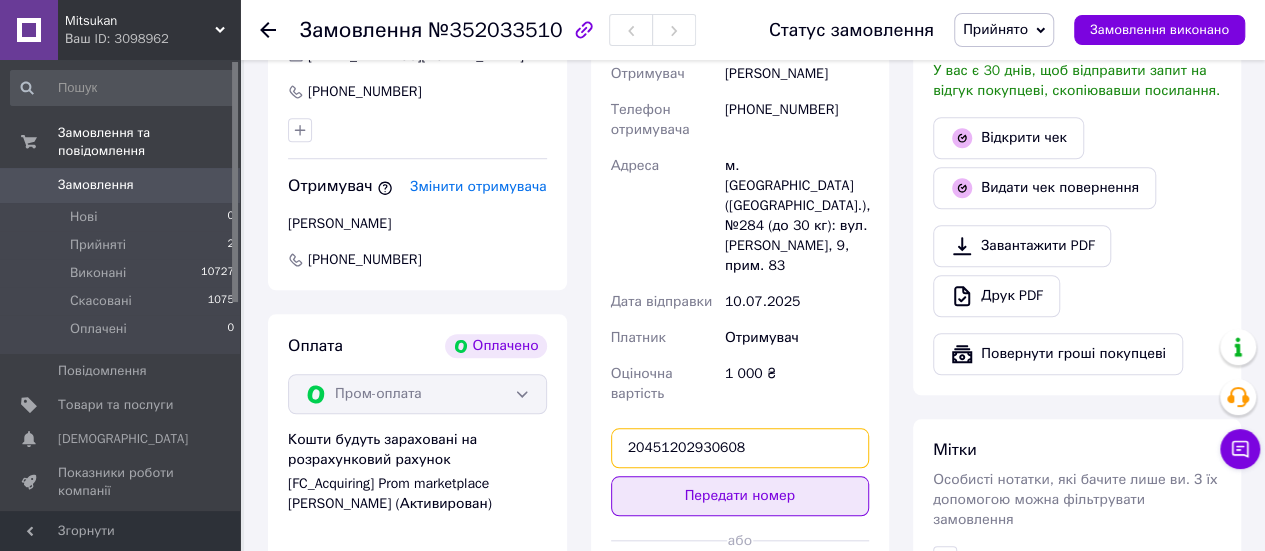 type on "20451202930608" 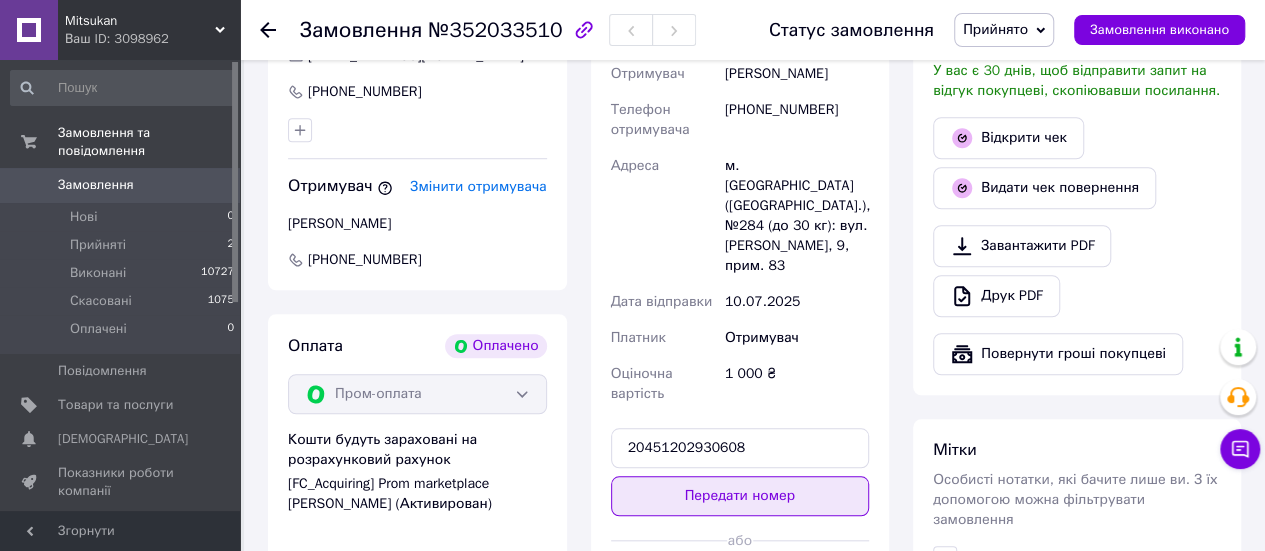click on "Передати номер" at bounding box center [740, 496] 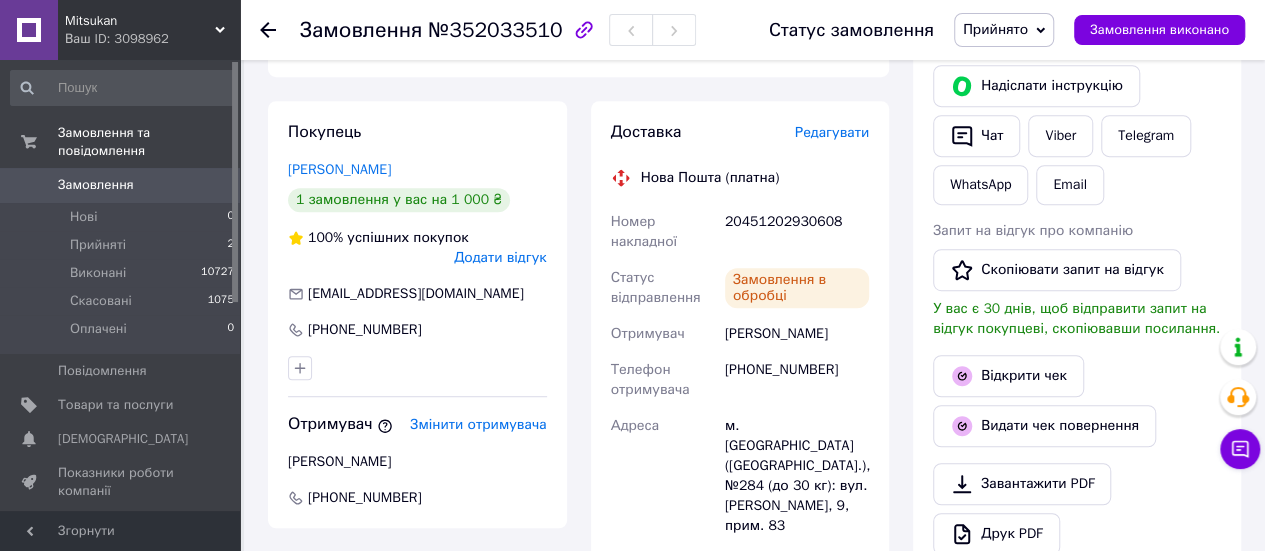scroll, scrollTop: 416, scrollLeft: 0, axis: vertical 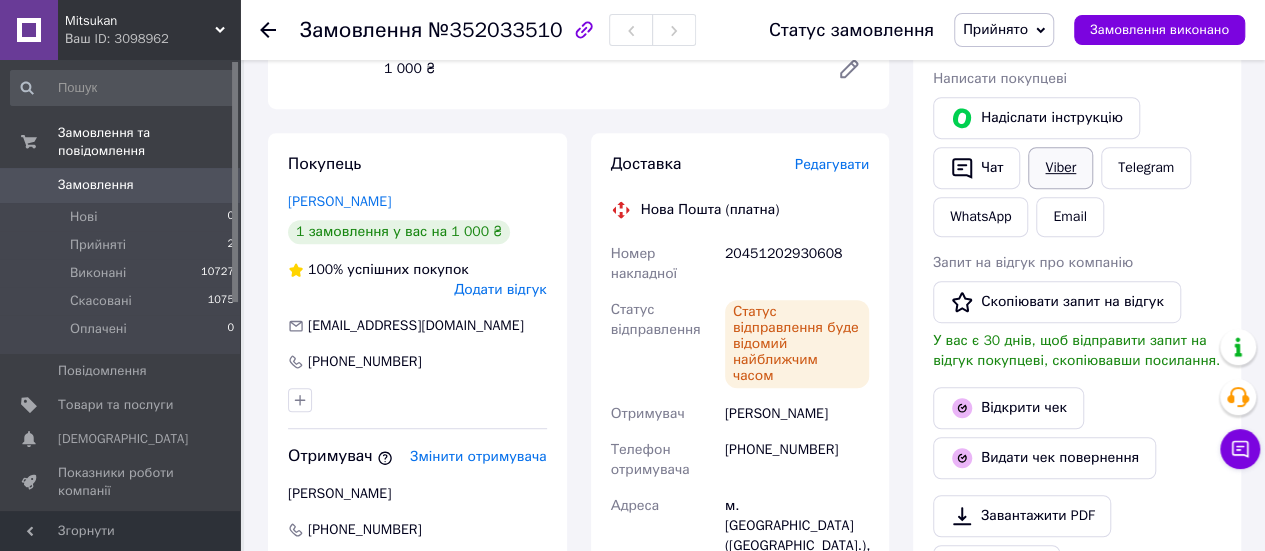 click on "Viber" at bounding box center (1060, 168) 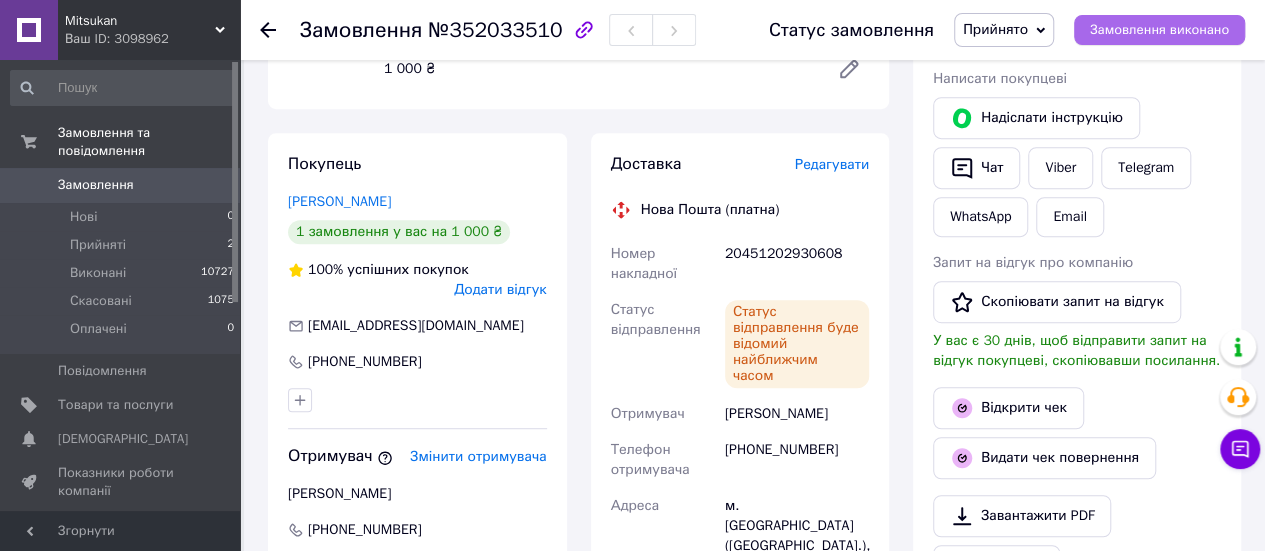 click on "Замовлення виконано" at bounding box center (1159, 30) 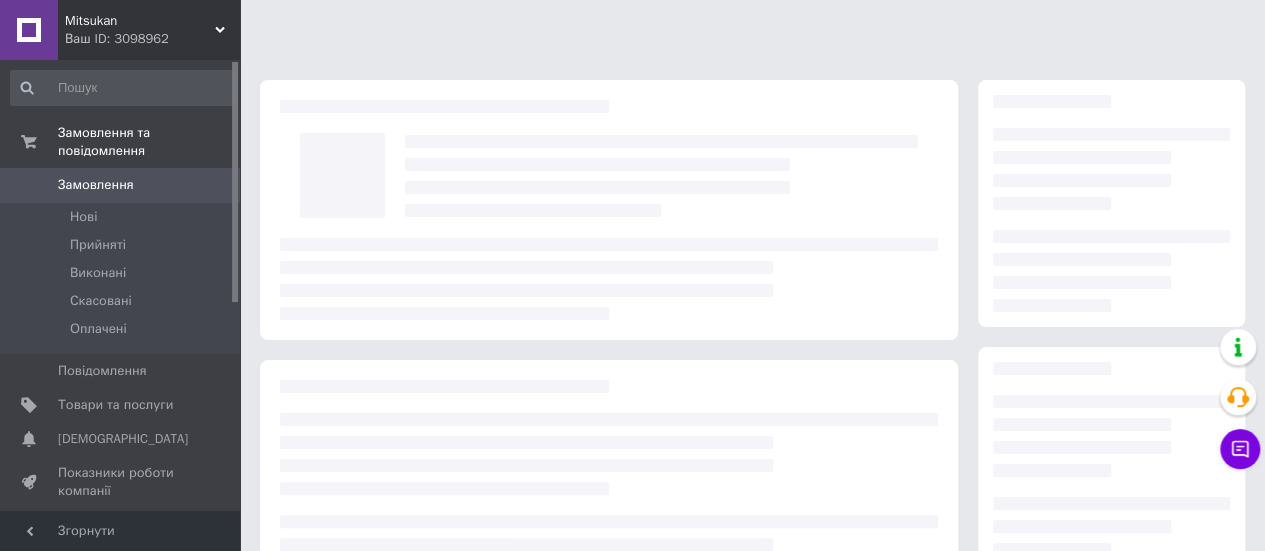 scroll, scrollTop: 362, scrollLeft: 0, axis: vertical 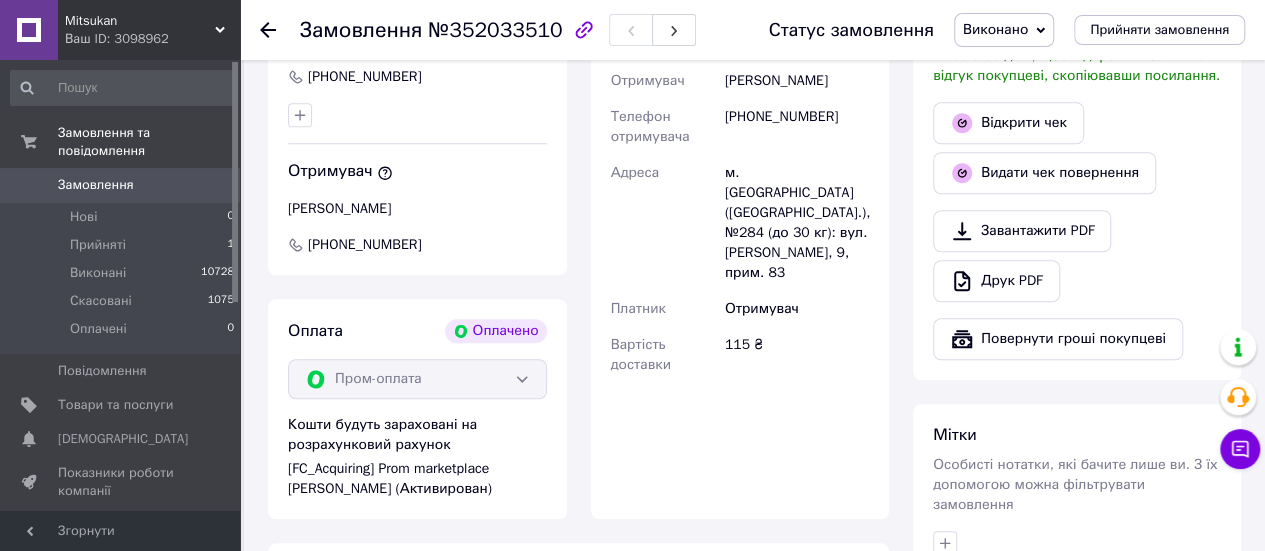 click on "Замовлення №352033510 Статус замовлення Виконано Прийнято Скасовано Оплачено Прийняти замовлення Це замовлення сплачено за допомогою Замовлення з каталогу Оплачено Погодити терміни придатності  [DATE] 11:06 Товари в замовленні (1) - 13% Рис для суші Lotus Rice 1 кг Готово до відправки 100 ₴   115 ₴ Артикул: 00072 Каталог ProSale: 132.50 ₴  10 кг 1 000 ₴ Покупець [PERSON_NAME] 1 замовлення у вас на 1 000 ₴ 100%   успішних покупок Додати відгук [EMAIL_ADDRESS][DOMAIN_NAME] [PHONE_NUMBER] Отримувач   [PERSON_NAME] [PHONE_NUMBER] Оплата Оплачено Пром-оплата Кошти будуть зараховані на розрахунковий рахунок Адреса" at bounding box center [754, 166] 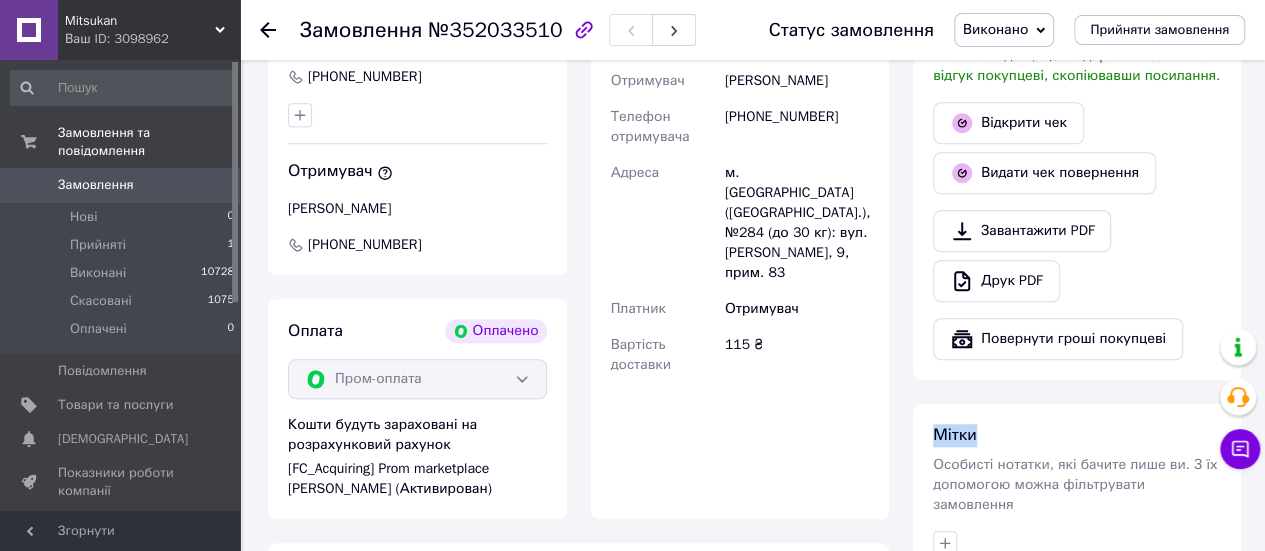 drag, startPoint x: 1262, startPoint y: 356, endPoint x: 1267, endPoint y: 369, distance: 13.928389 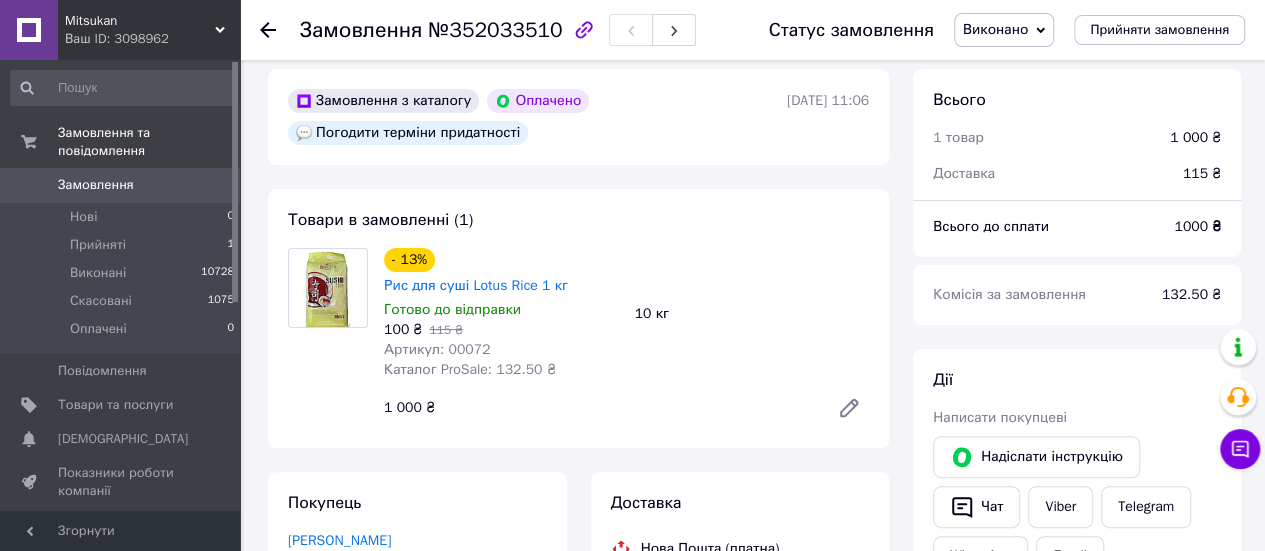 scroll, scrollTop: 0, scrollLeft: 0, axis: both 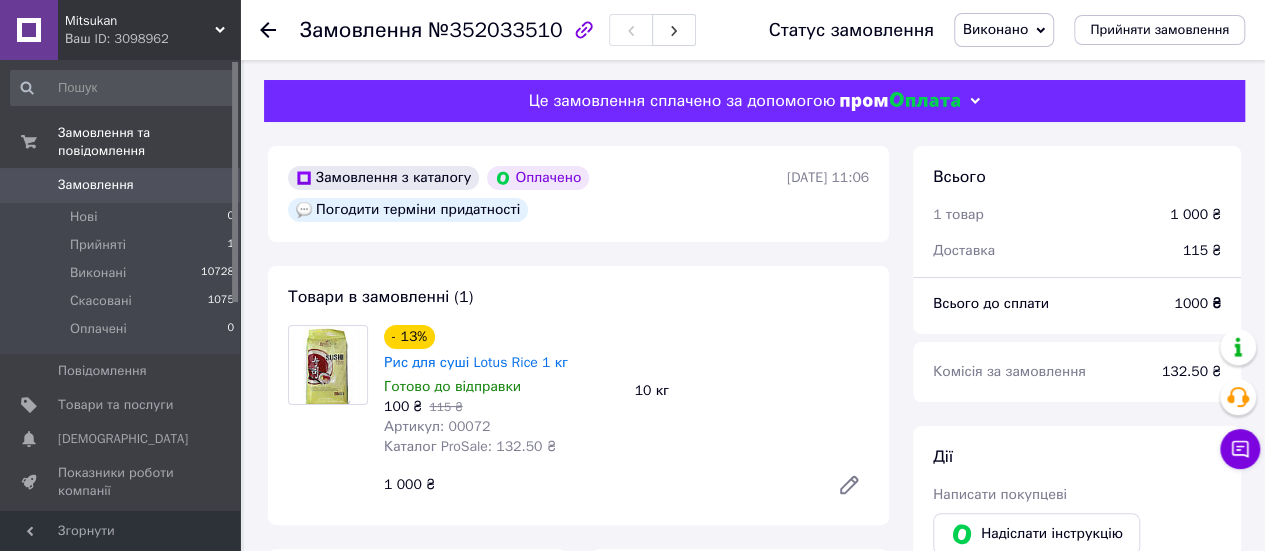 click on "Замовлення 0" at bounding box center [123, 185] 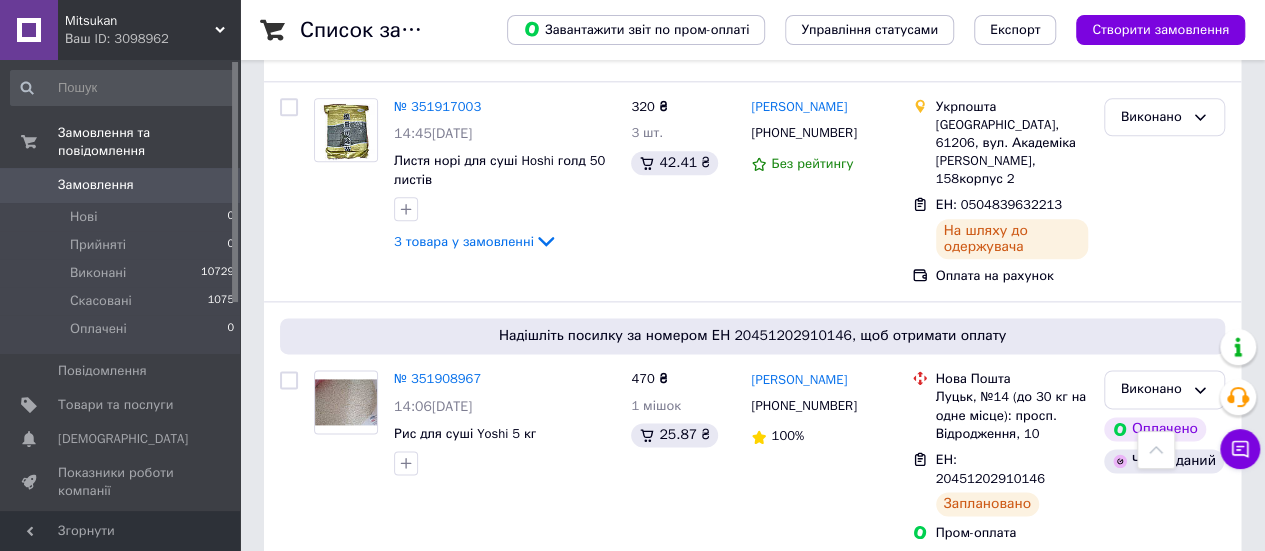 scroll, scrollTop: 1266, scrollLeft: 0, axis: vertical 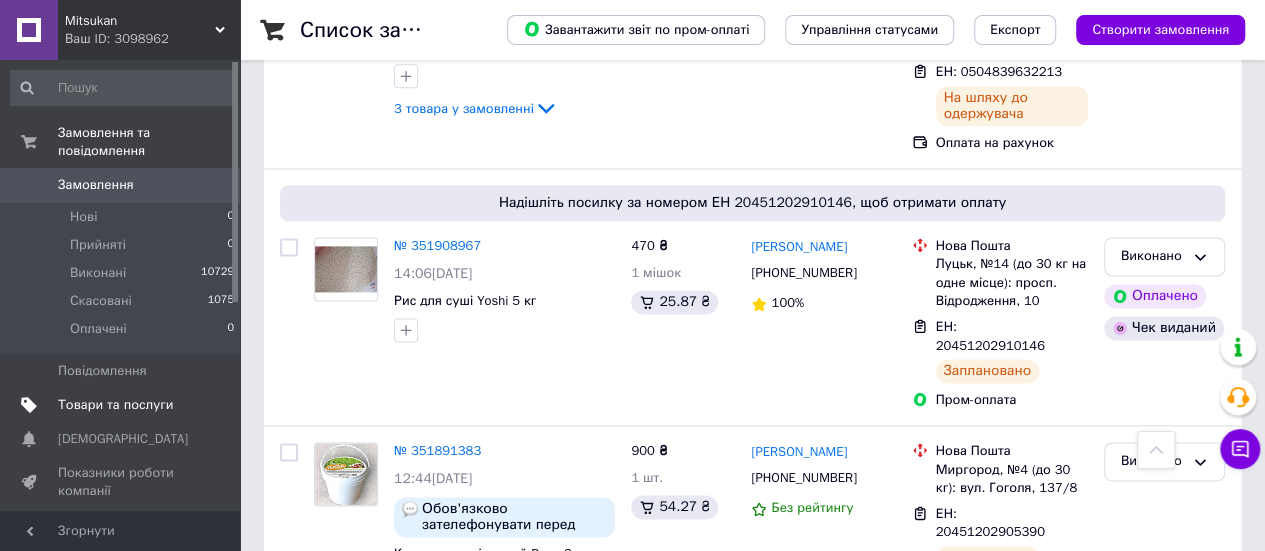 click on "Товари та послуги" at bounding box center (115, 405) 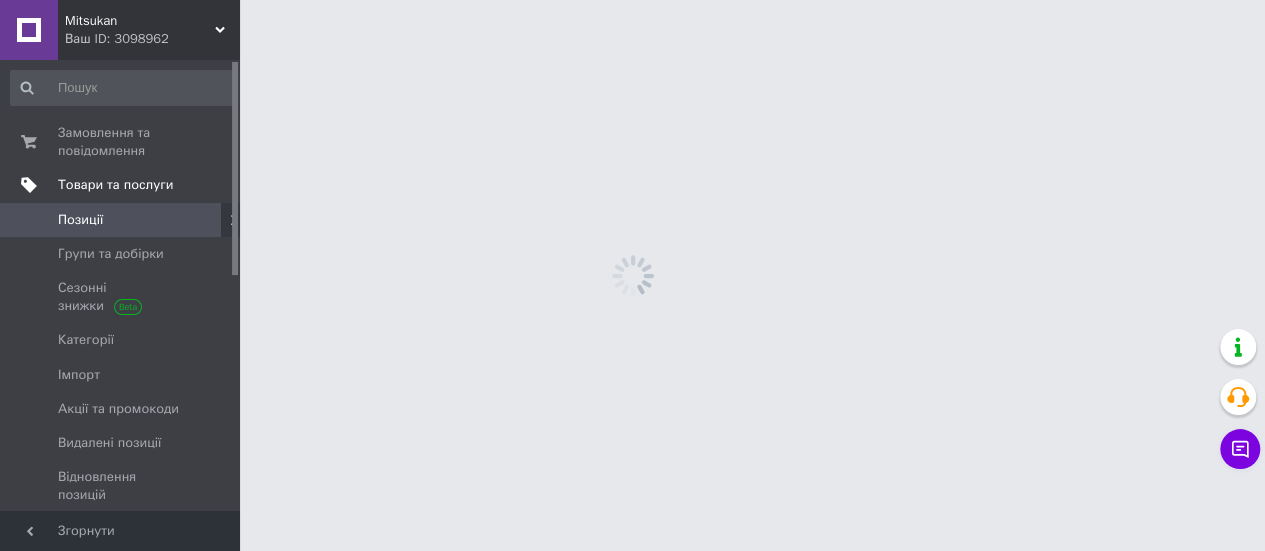 scroll, scrollTop: 0, scrollLeft: 0, axis: both 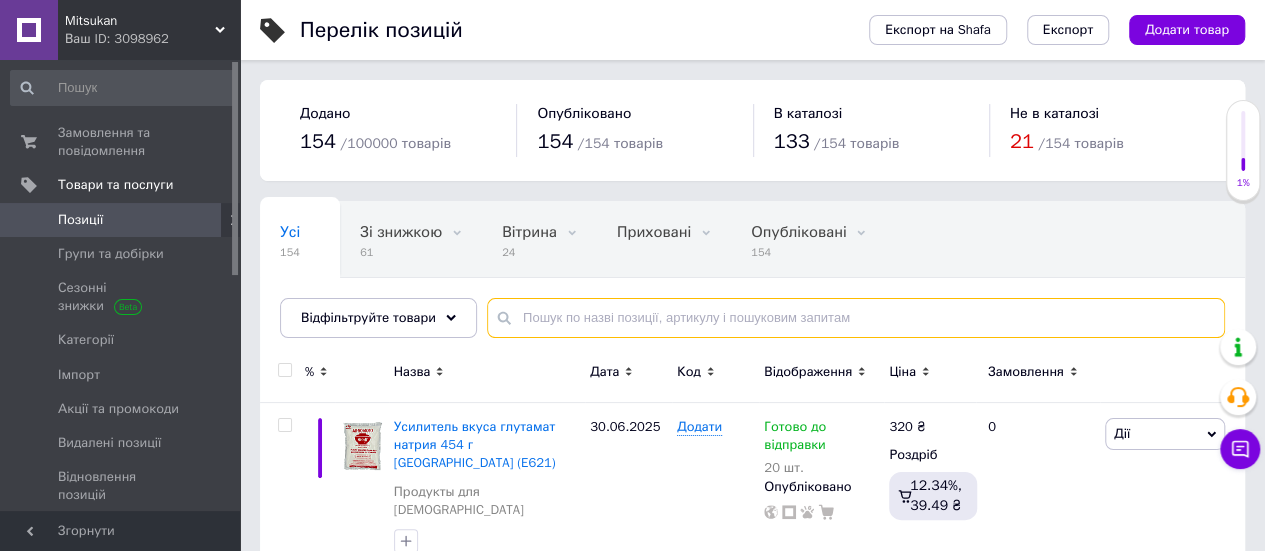 click at bounding box center [856, 318] 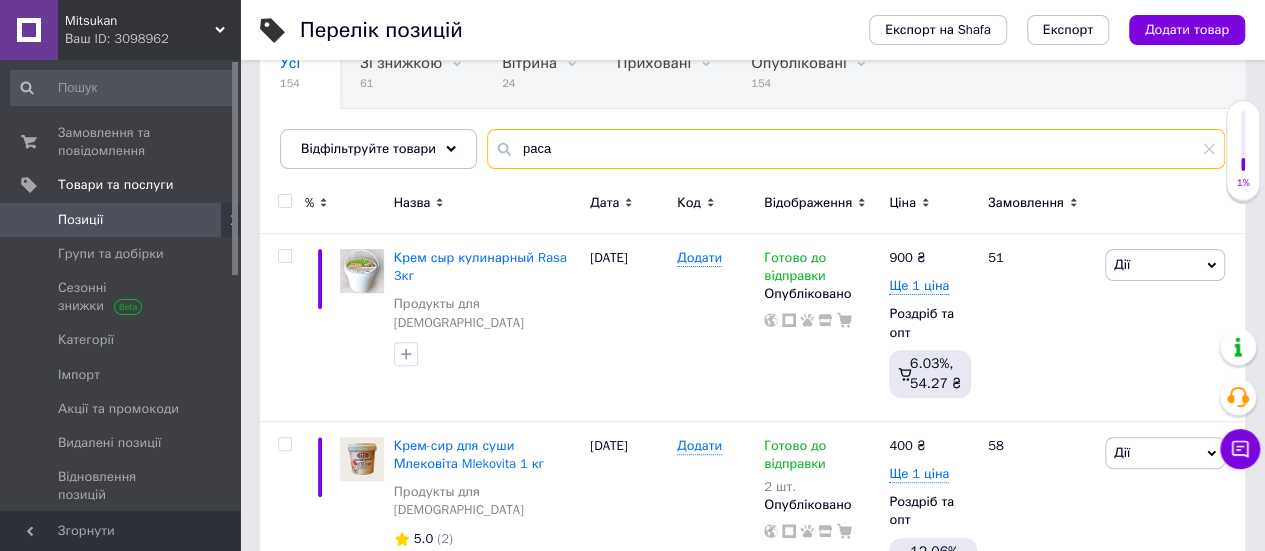 scroll, scrollTop: 170, scrollLeft: 0, axis: vertical 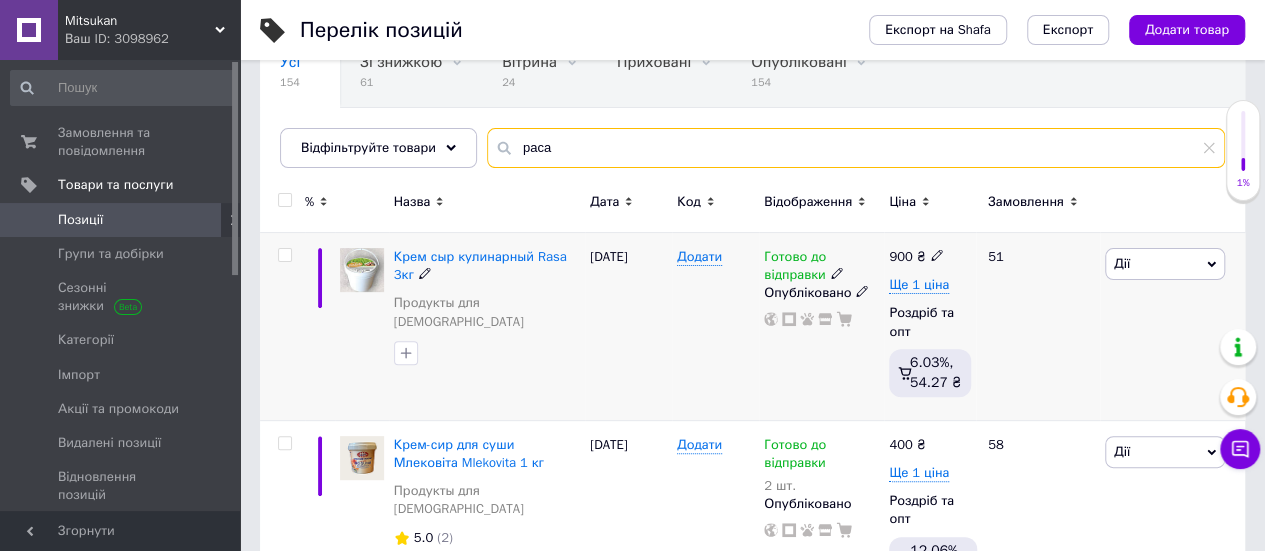 type on "раса" 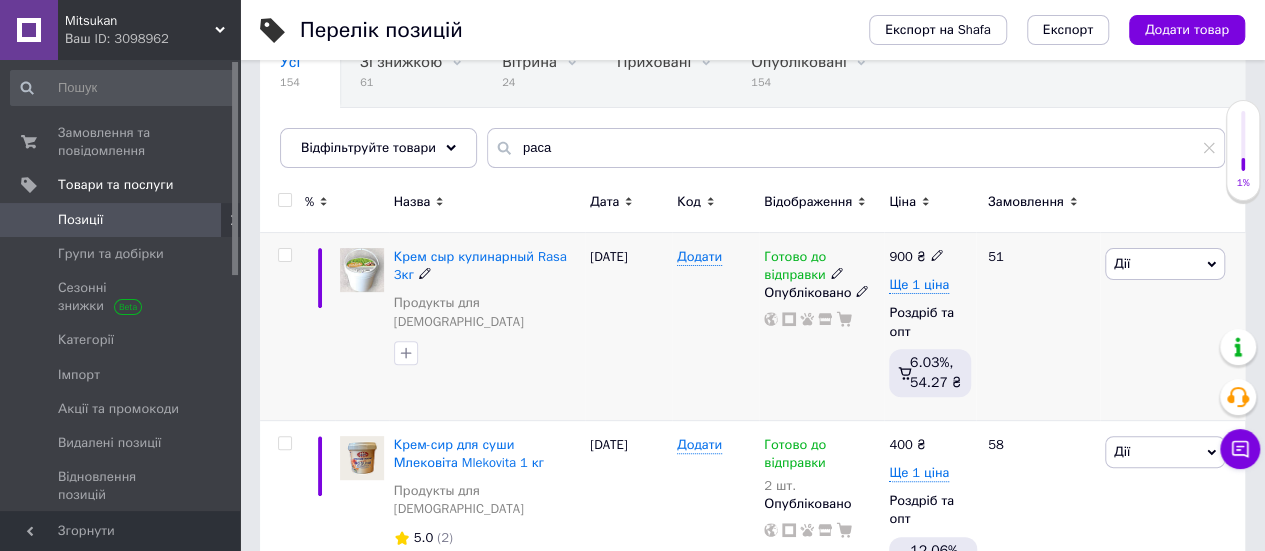 click 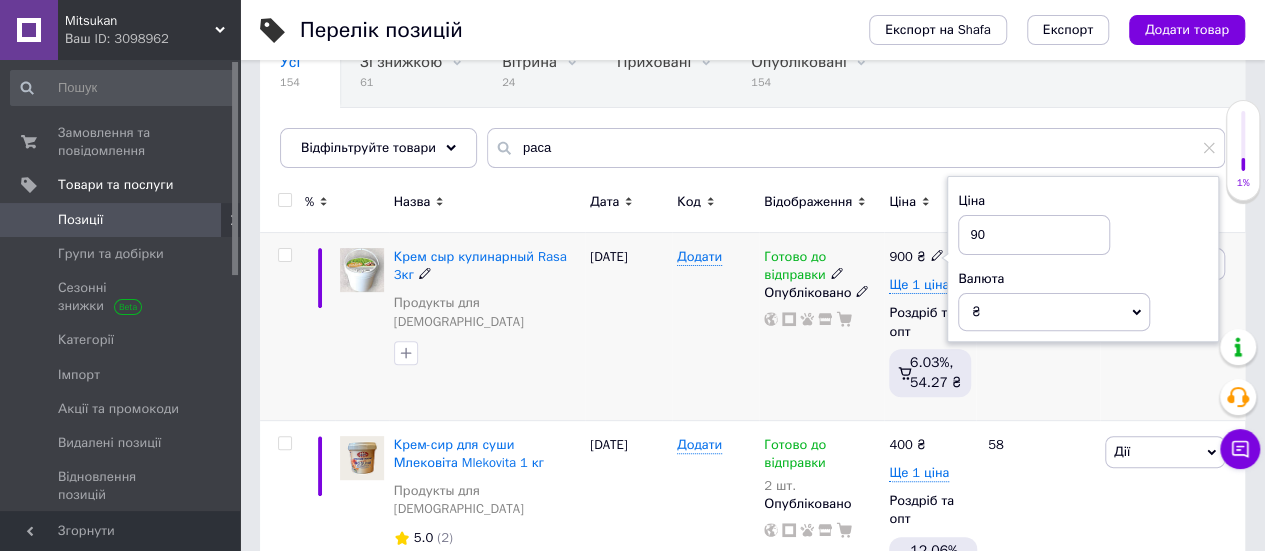 type on "9" 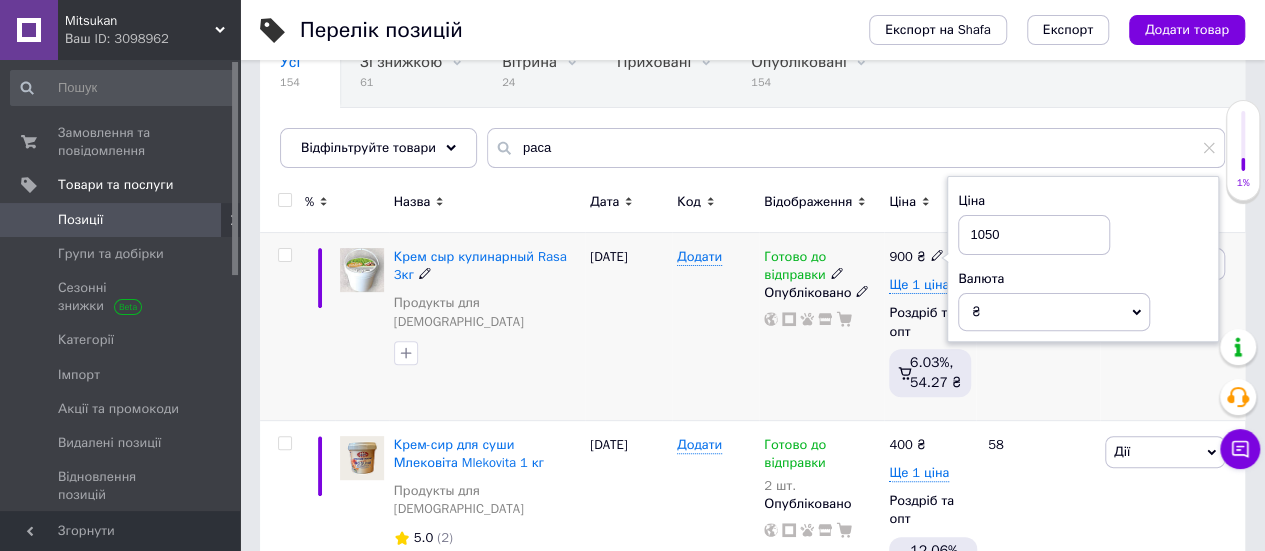 type on "1050" 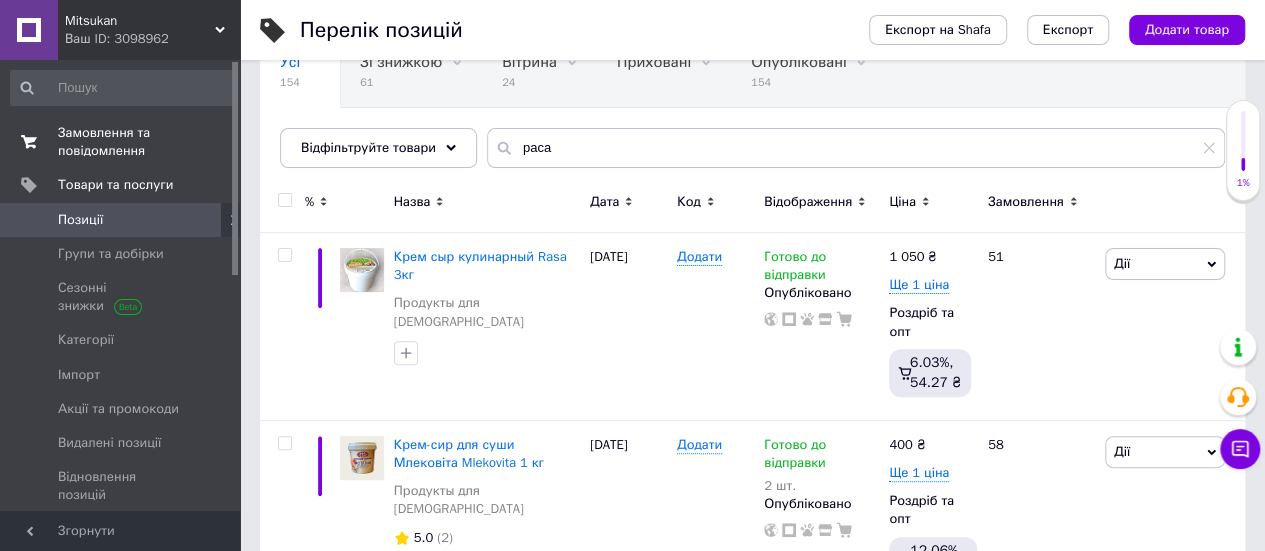 click on "Замовлення та повідомлення" at bounding box center [121, 142] 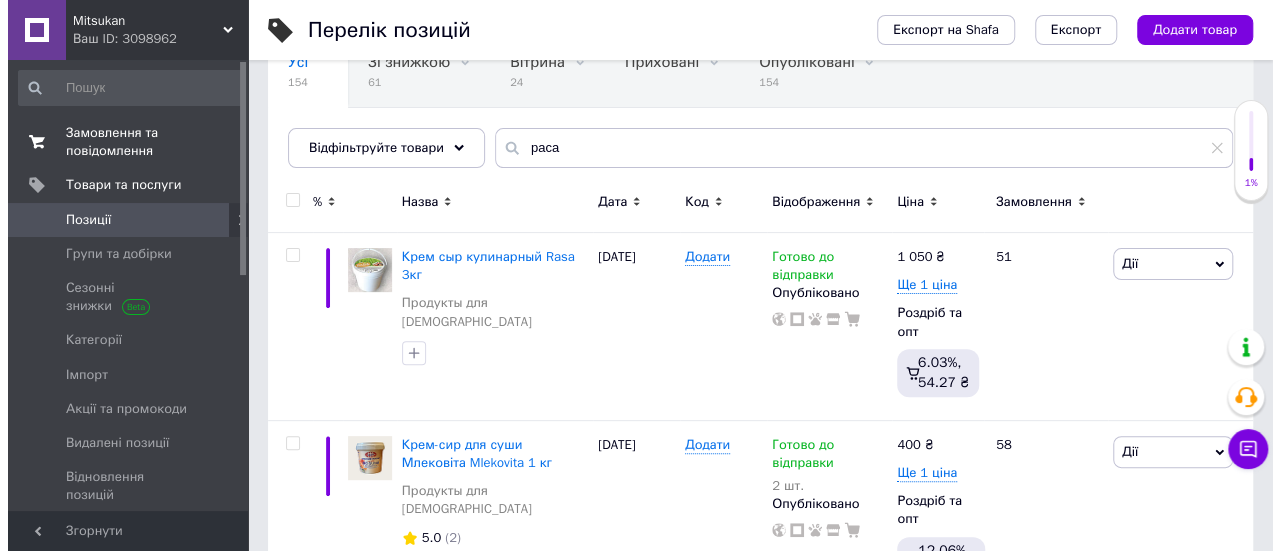 scroll, scrollTop: 0, scrollLeft: 0, axis: both 